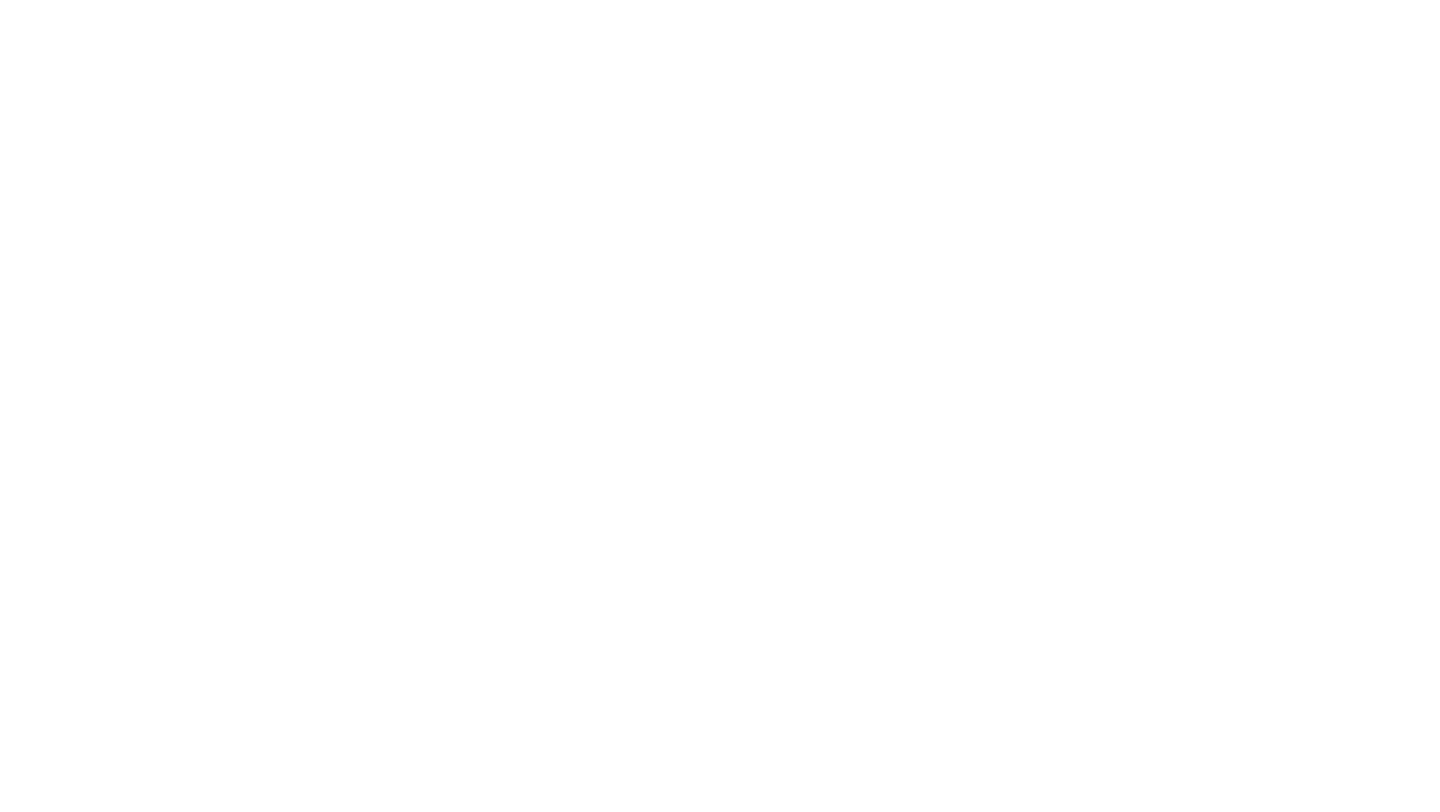 scroll, scrollTop: 0, scrollLeft: 0, axis: both 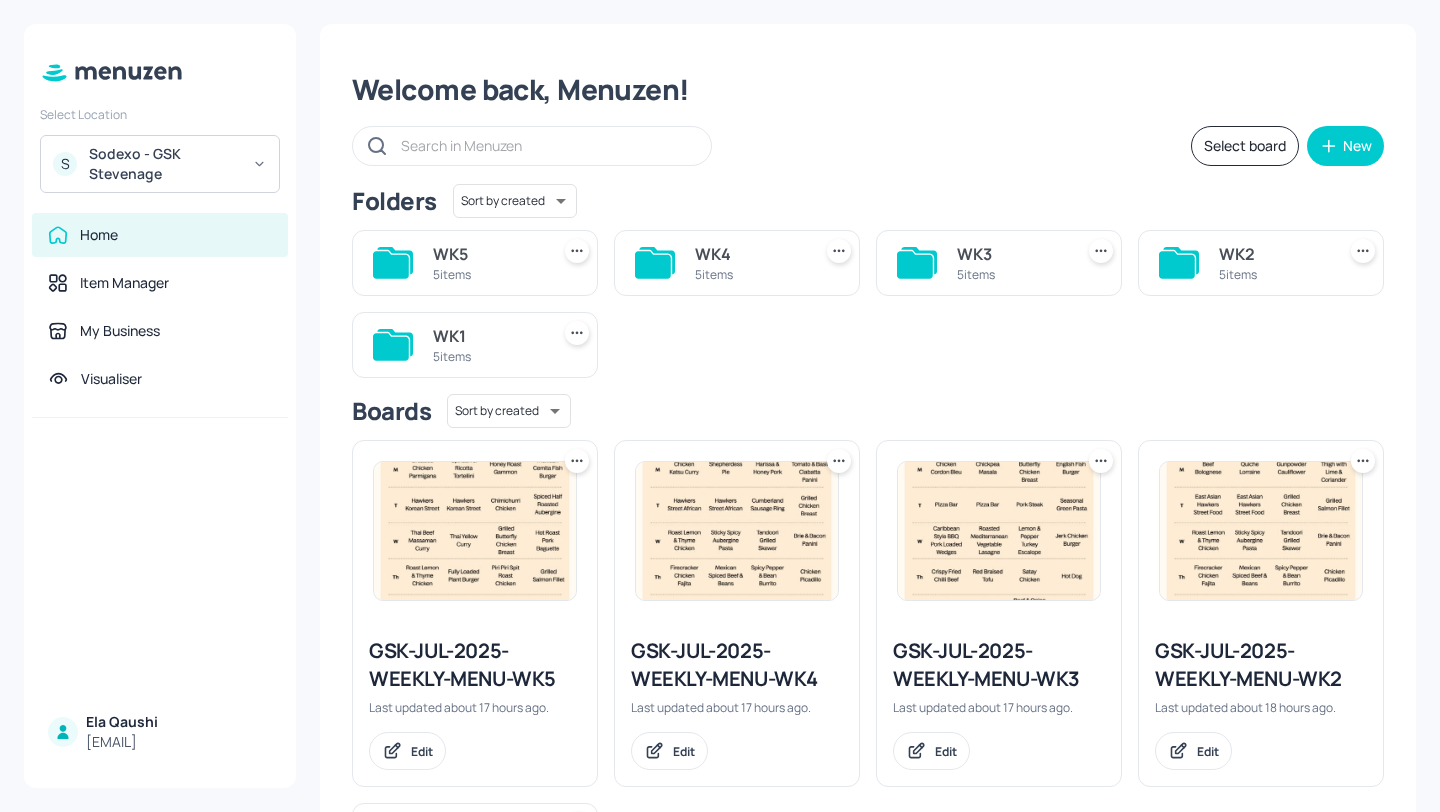 click on "Sodexo - GSK Stevenage" at bounding box center [164, 164] 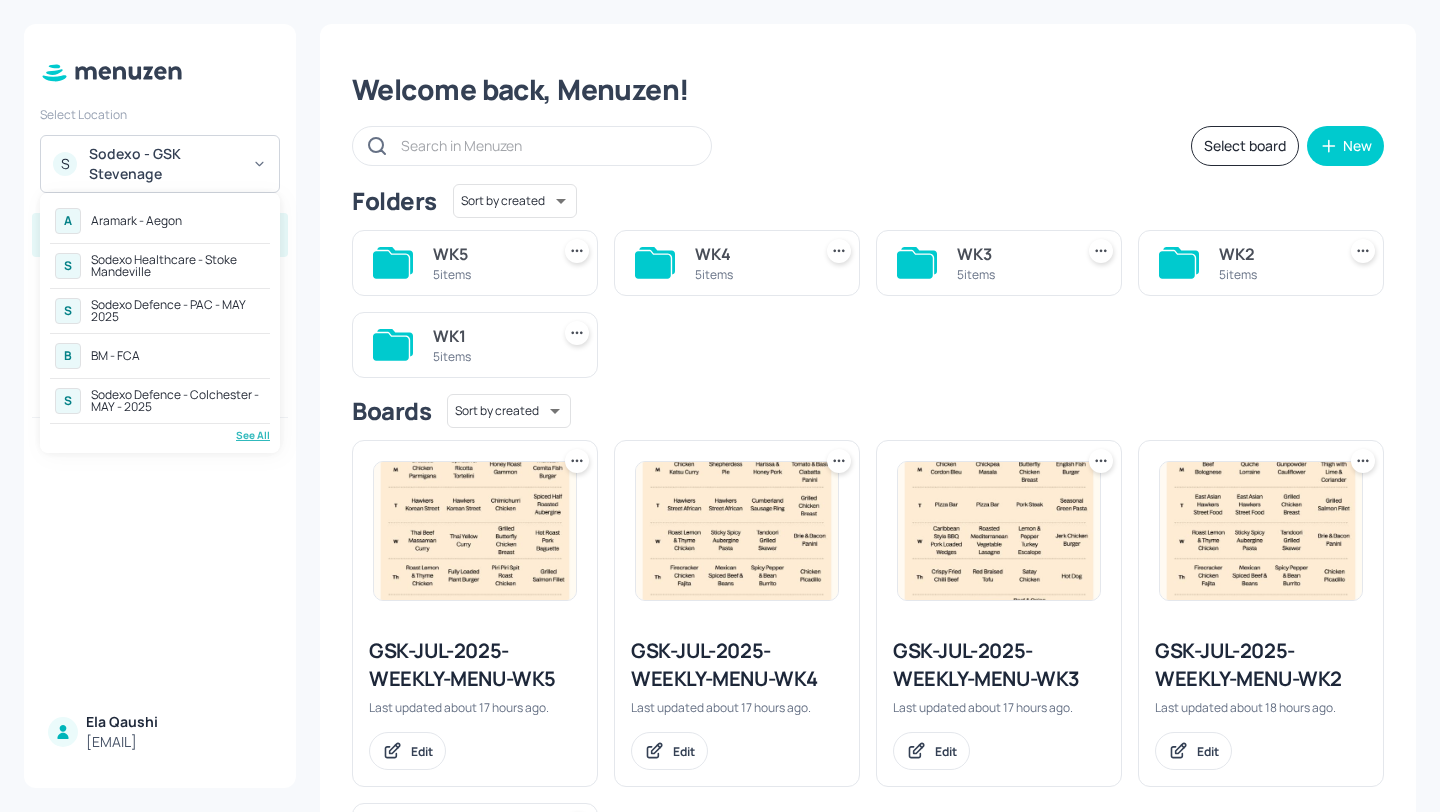 click on "Sodexo Healthcare - Stoke Mandeville" at bounding box center [178, 266] 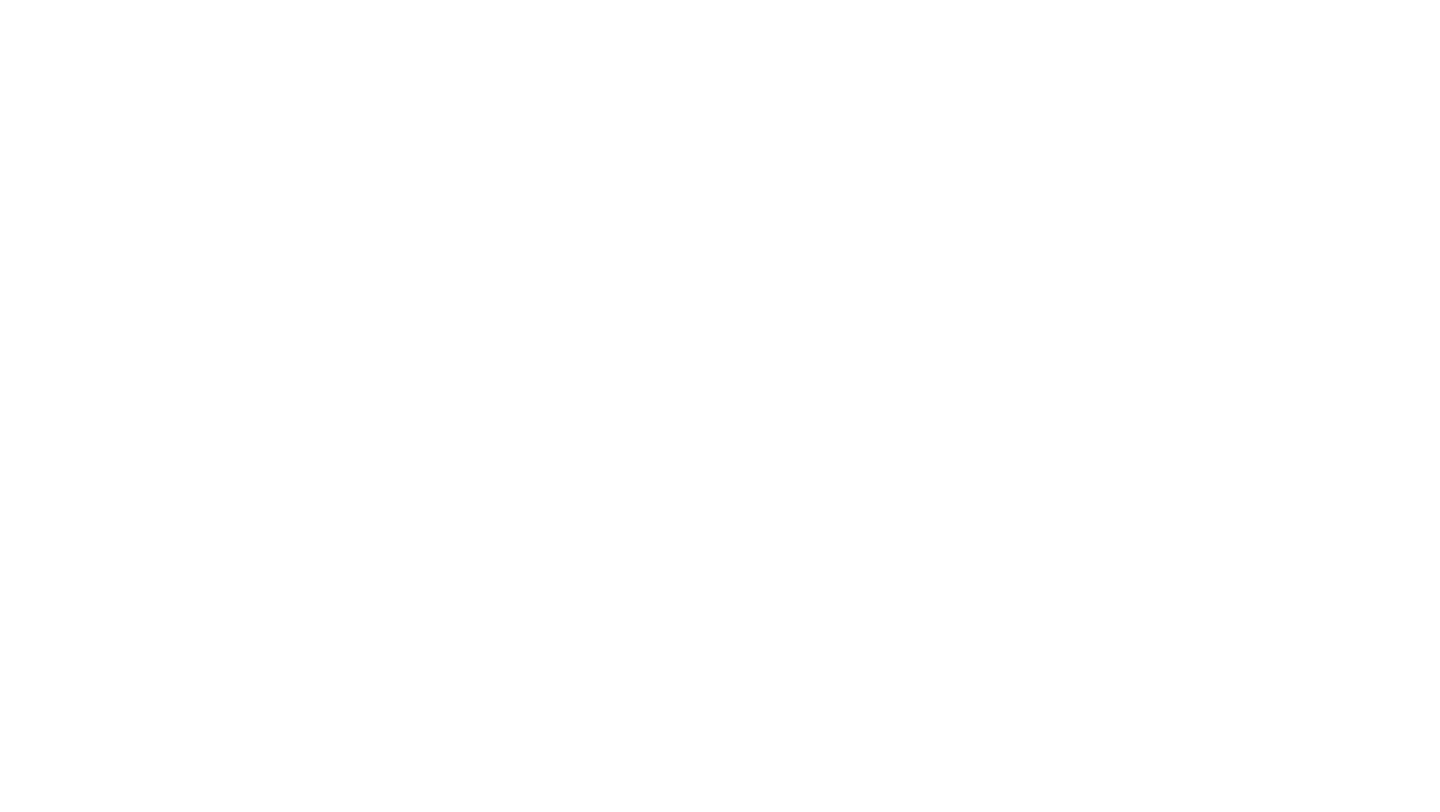 scroll, scrollTop: 0, scrollLeft: 0, axis: both 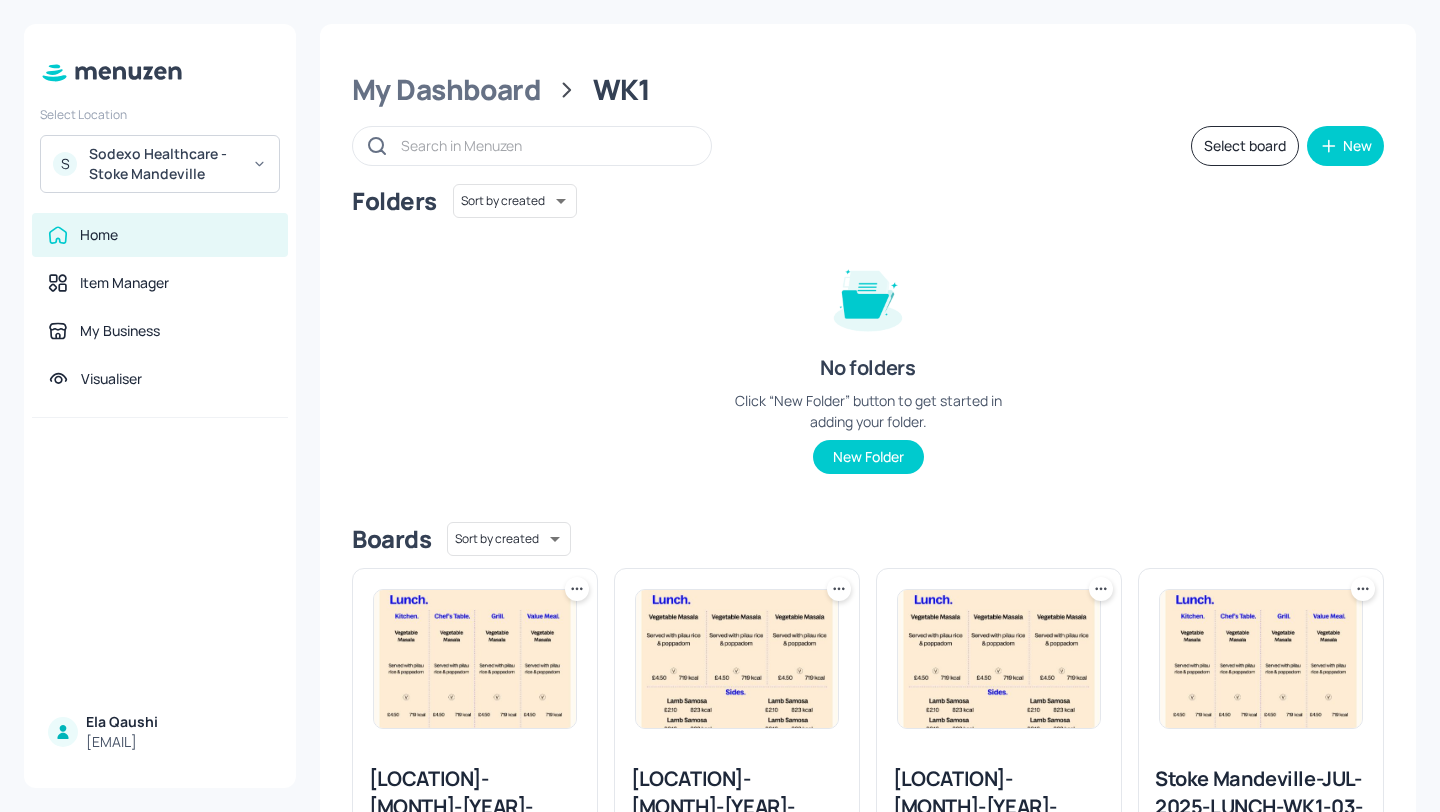 click on "Sodexo Healthcare - Stoke Mandeville" at bounding box center [164, 164] 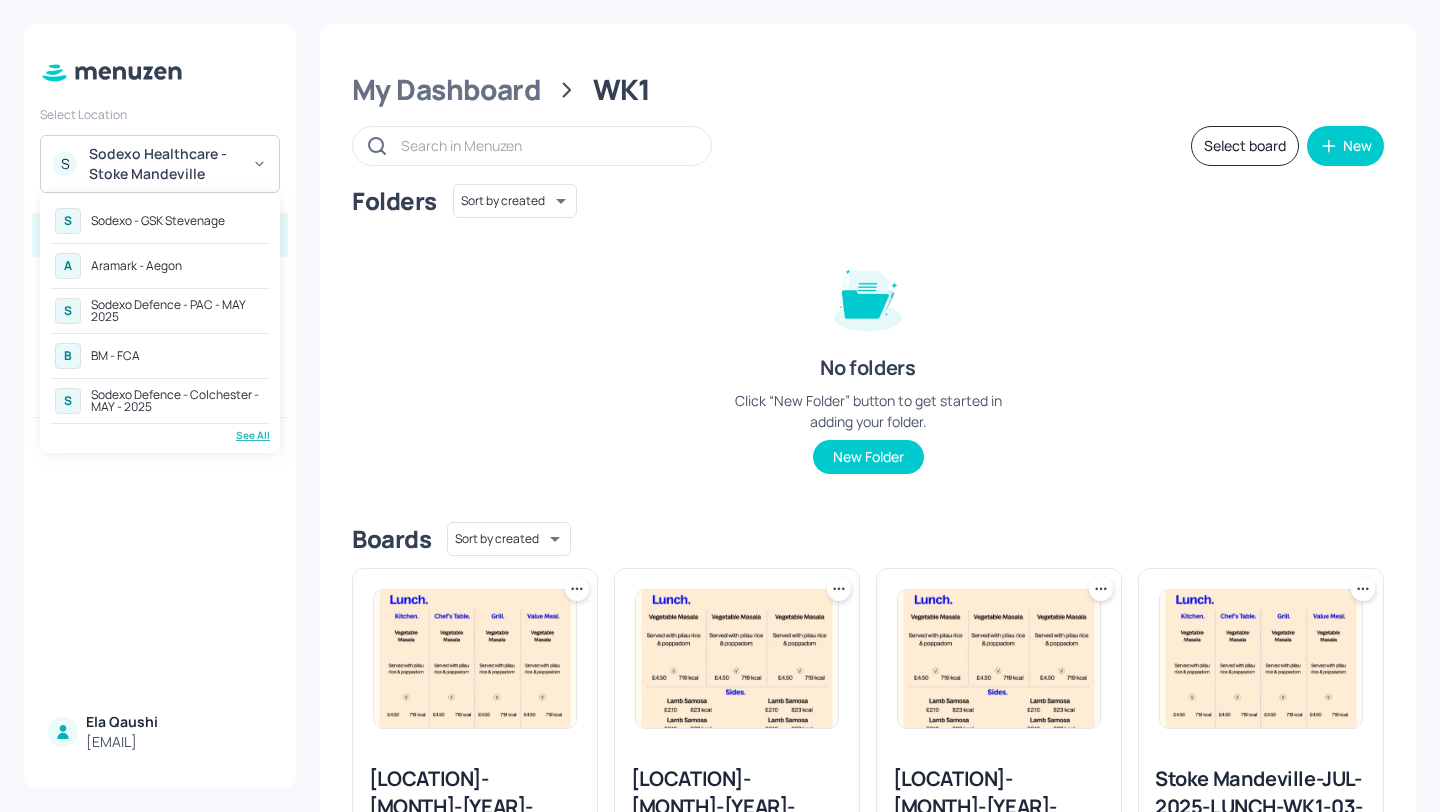 click on "See All" at bounding box center [160, 435] 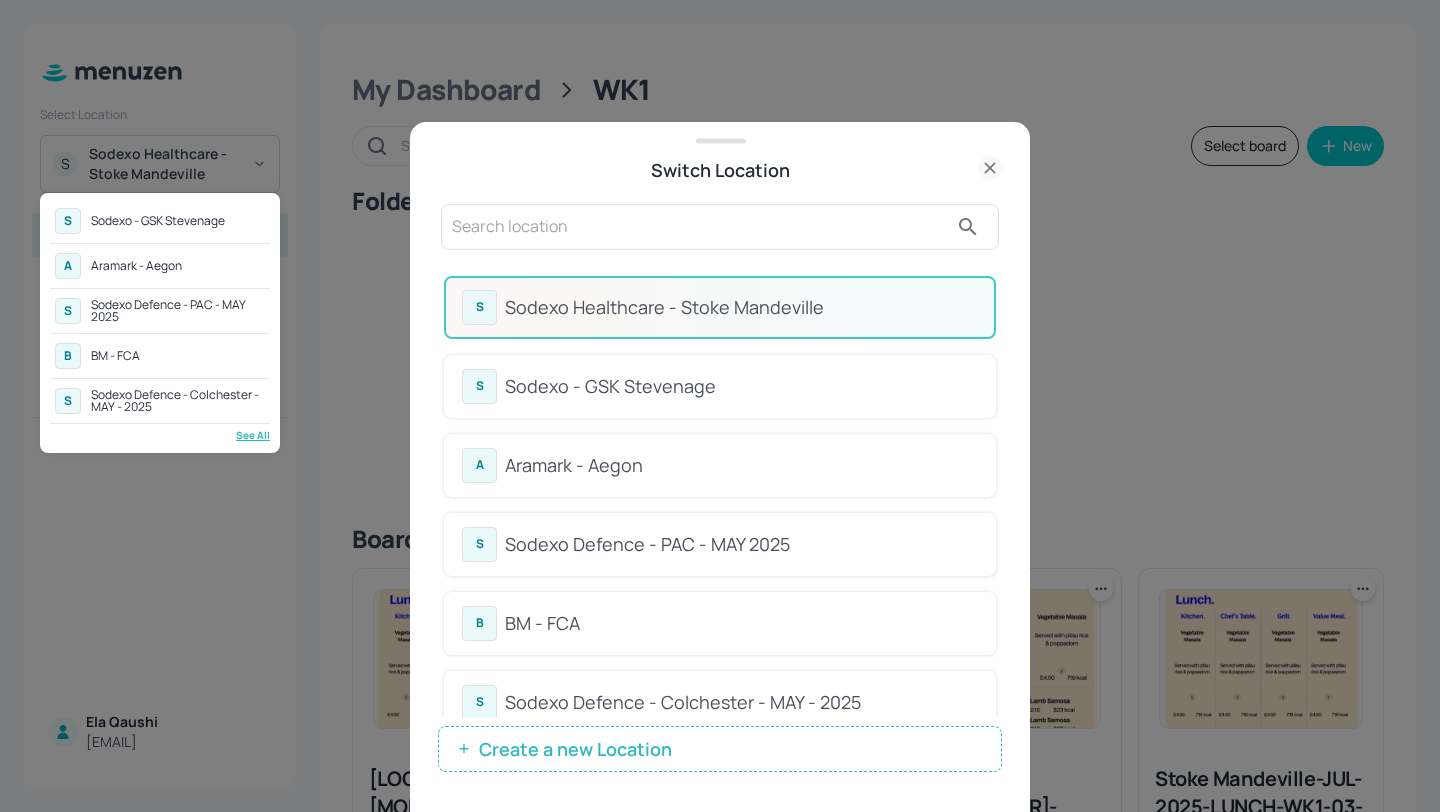 click at bounding box center [720, 406] 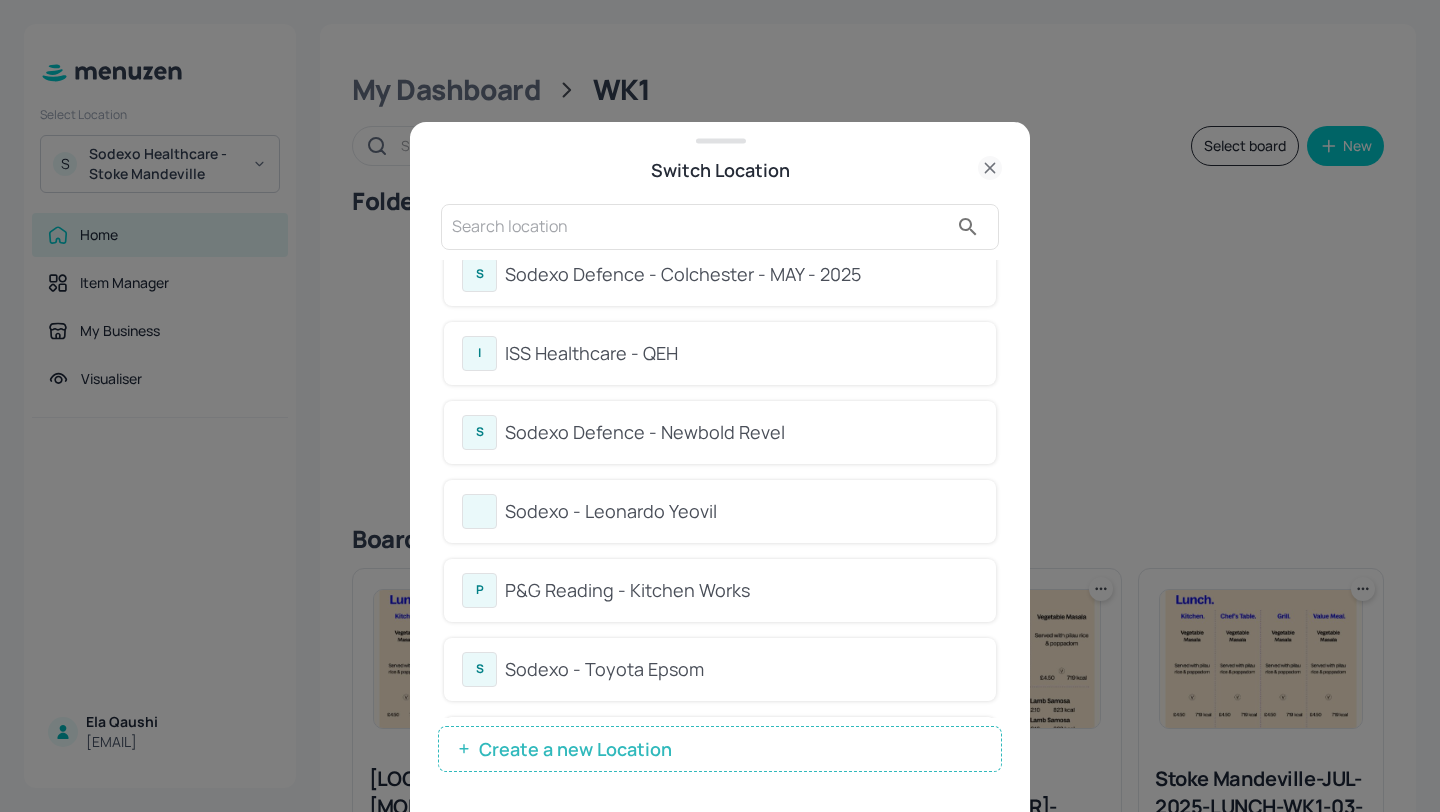 scroll, scrollTop: 431, scrollLeft: 0, axis: vertical 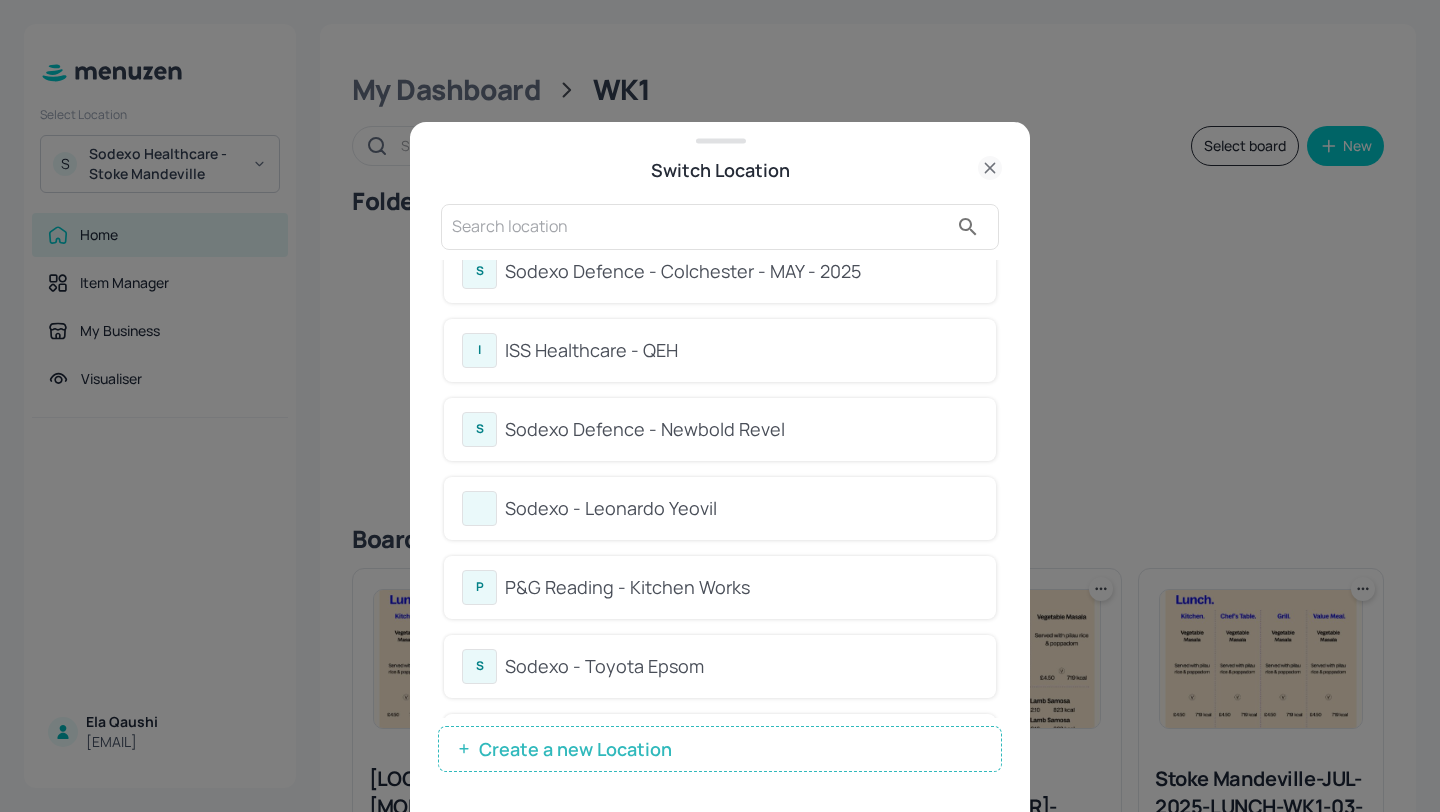 click on "ISS Healthcare - QEH" at bounding box center [741, 350] 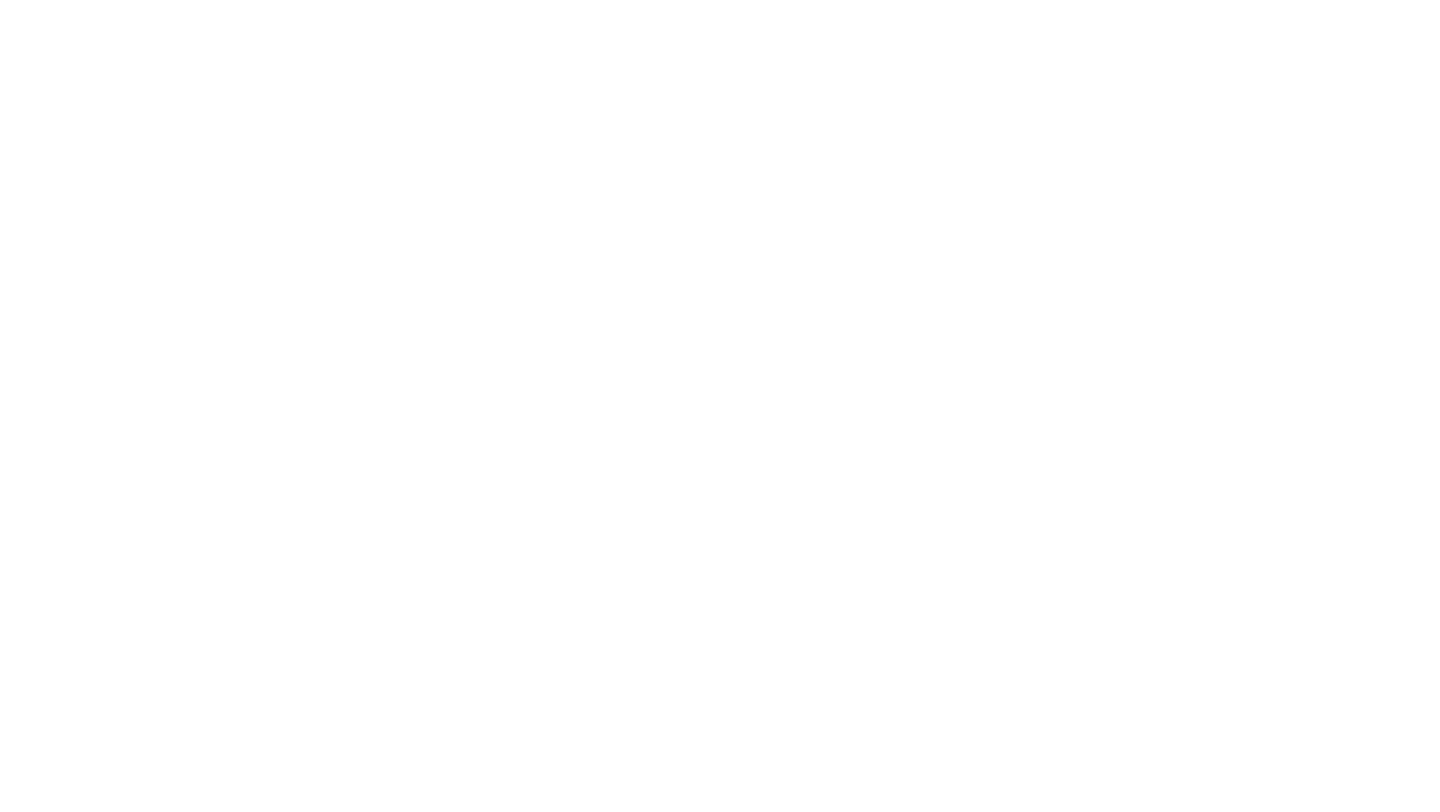 scroll, scrollTop: 0, scrollLeft: 0, axis: both 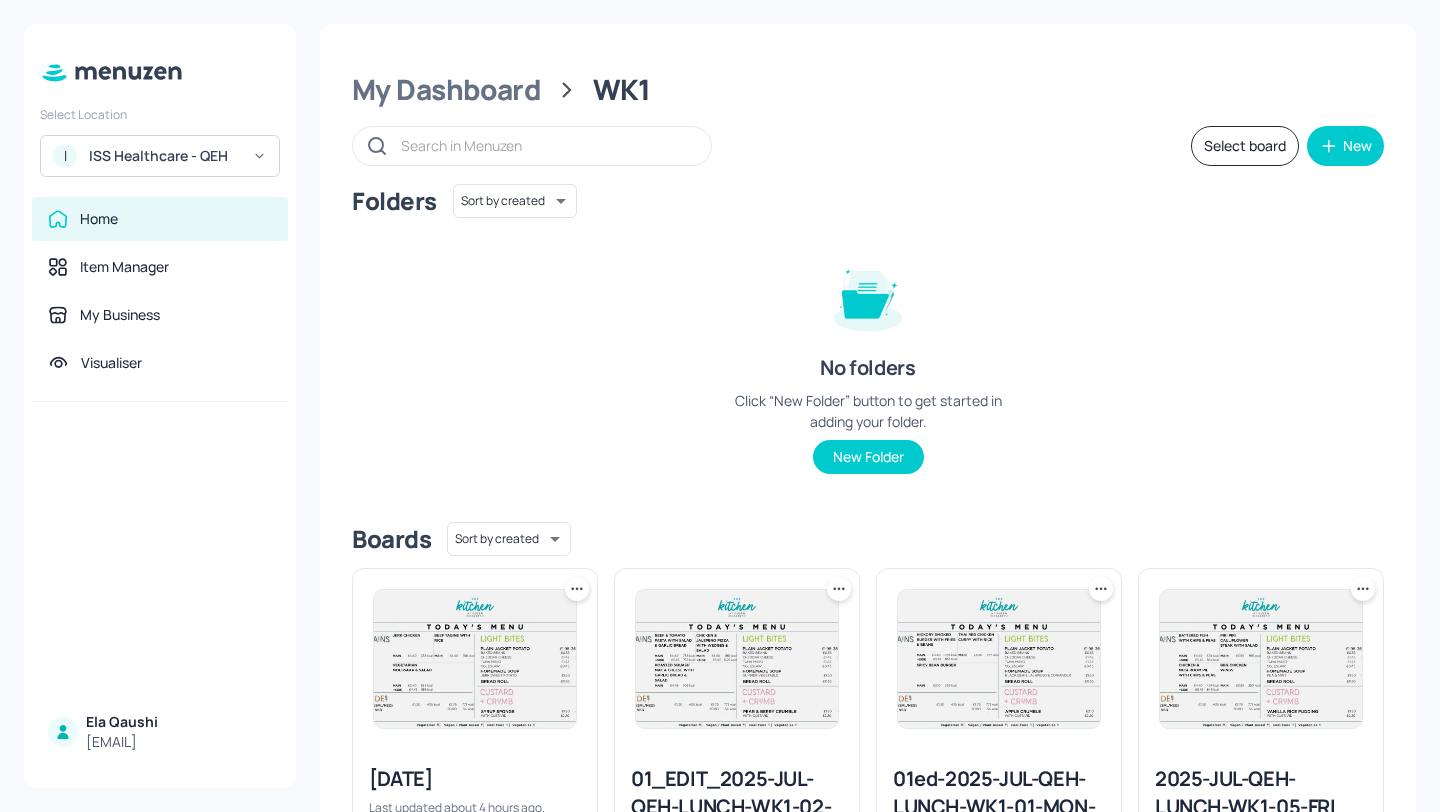 click on "I ISS Healthcare - QEH" at bounding box center [160, 156] 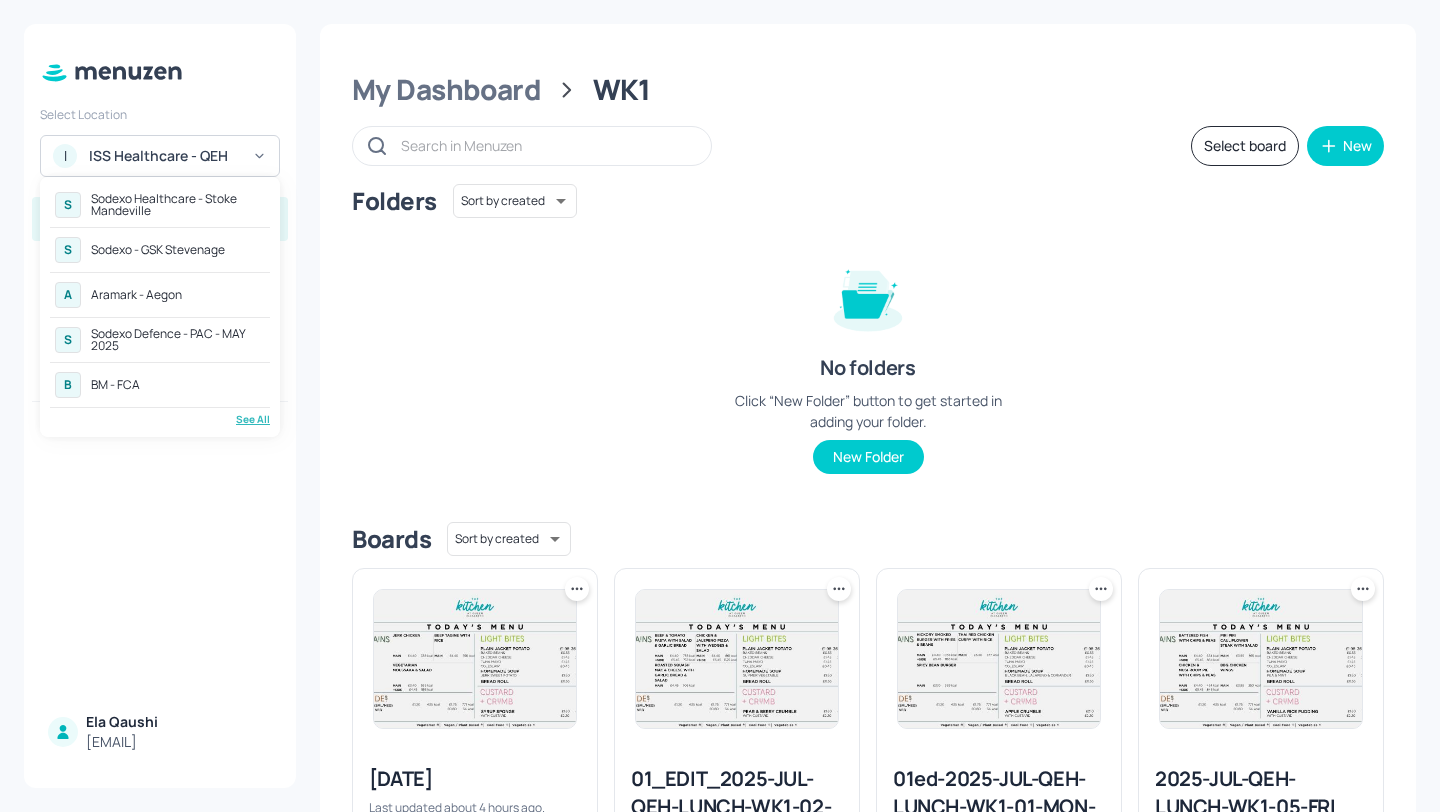 click on "See All" at bounding box center (160, 419) 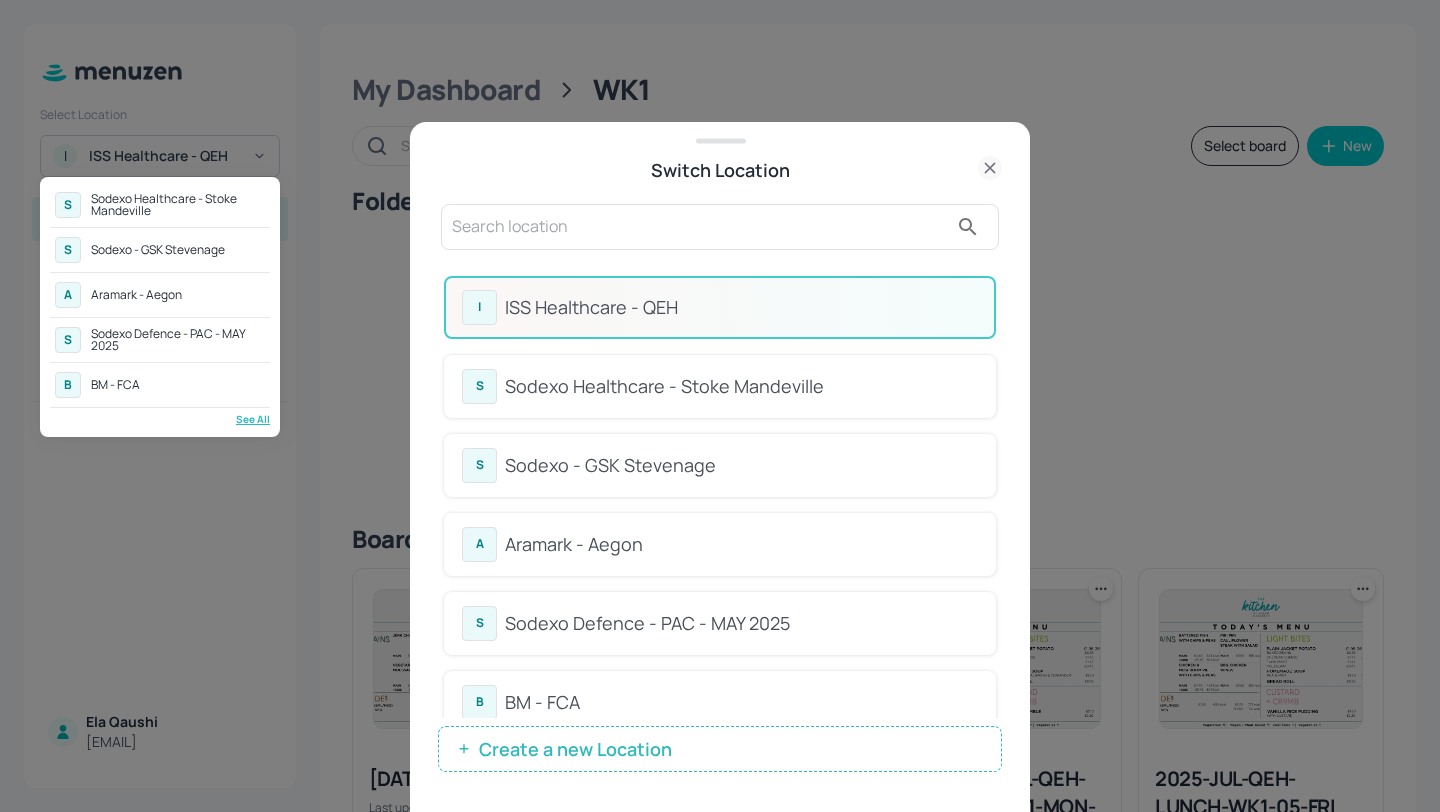 click at bounding box center (720, 406) 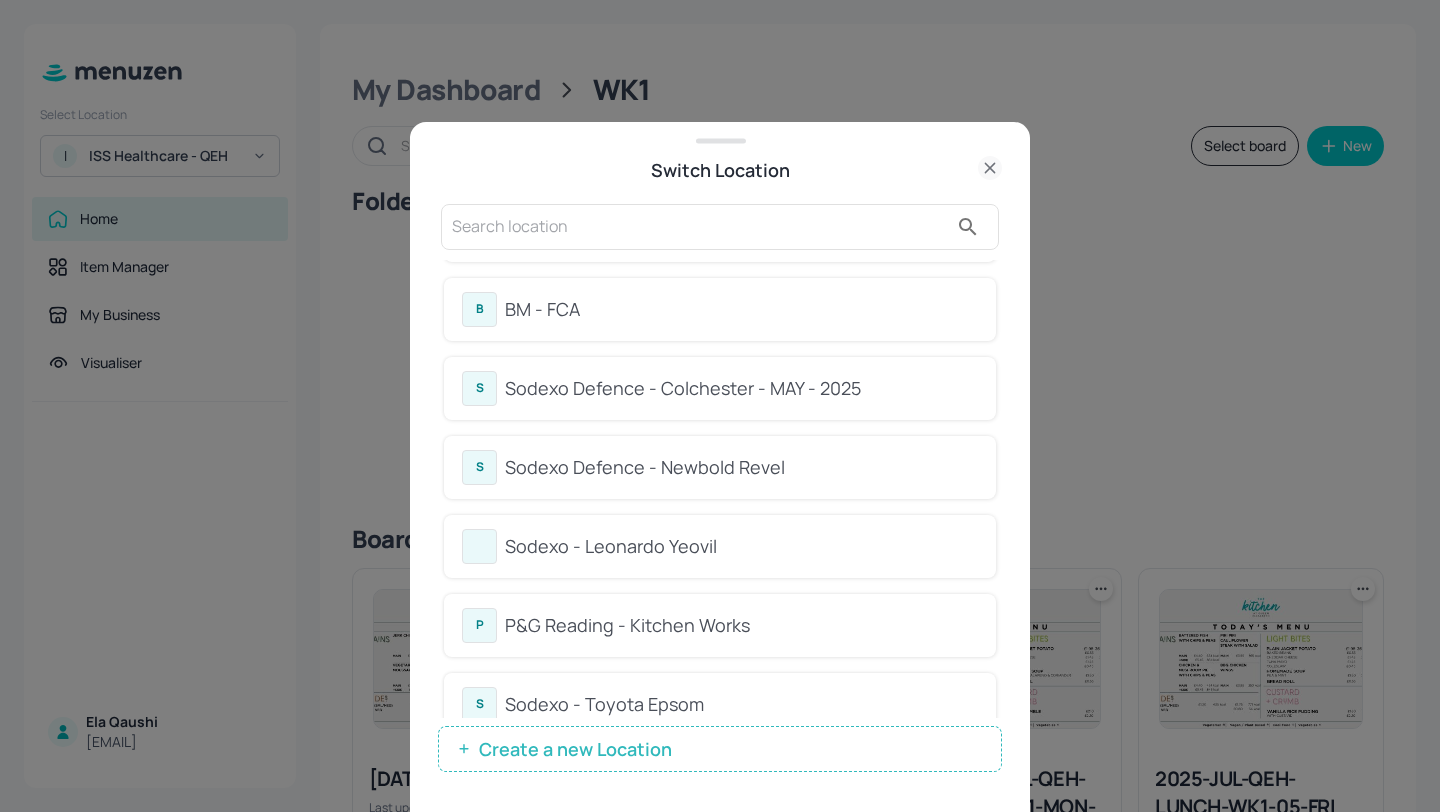 scroll, scrollTop: 378, scrollLeft: 0, axis: vertical 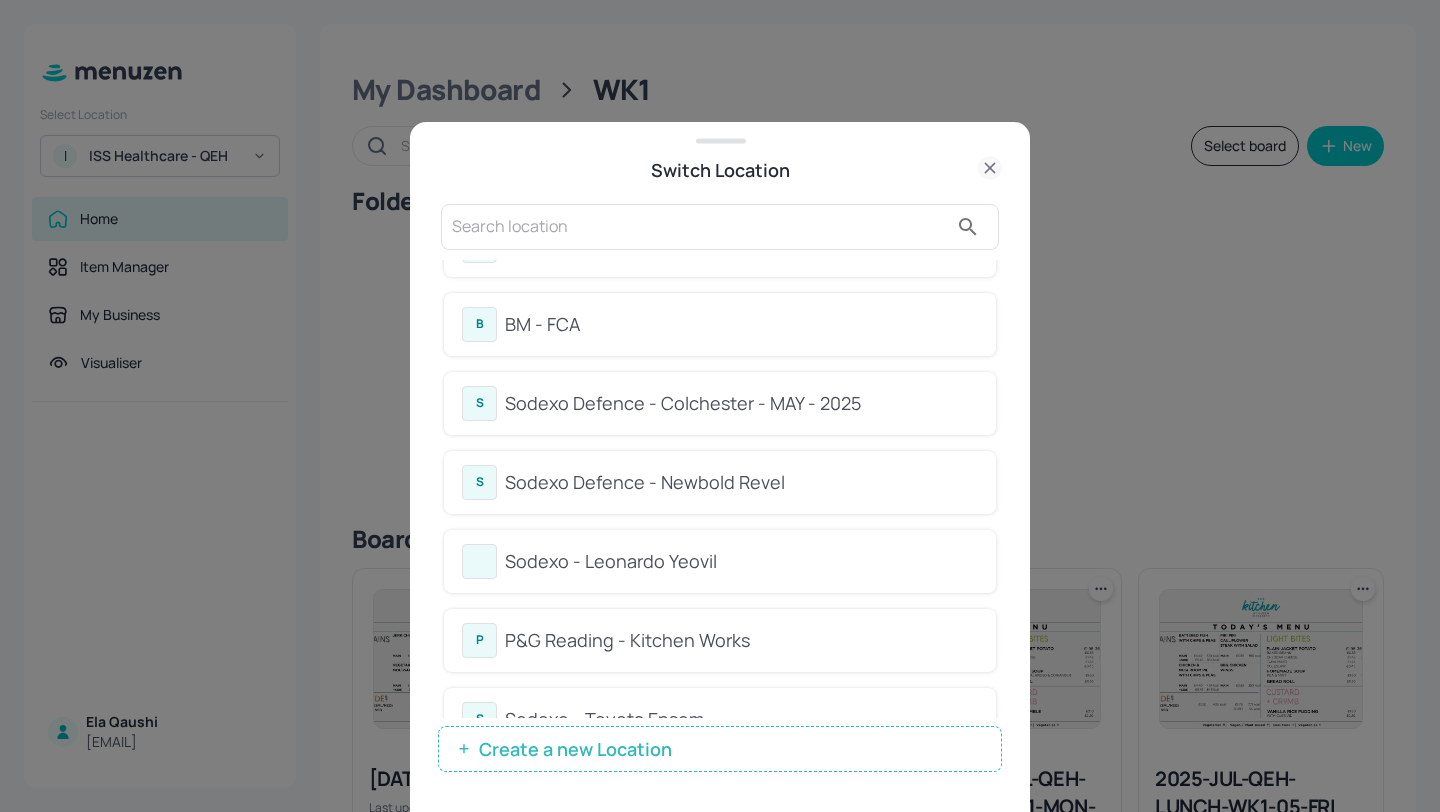 click on "S Sodexo Defence - Newbold Revel" at bounding box center [720, 482] 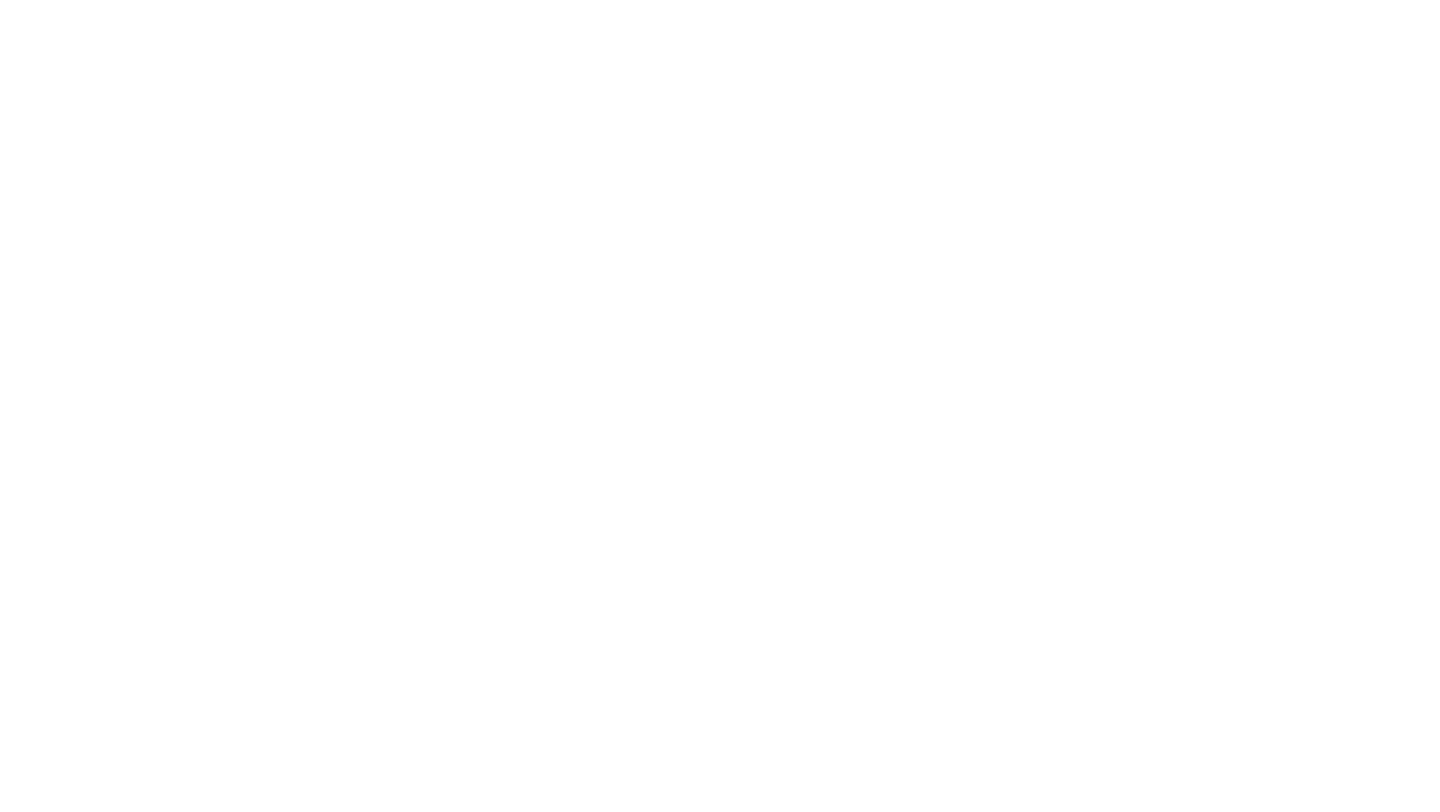 scroll, scrollTop: 0, scrollLeft: 0, axis: both 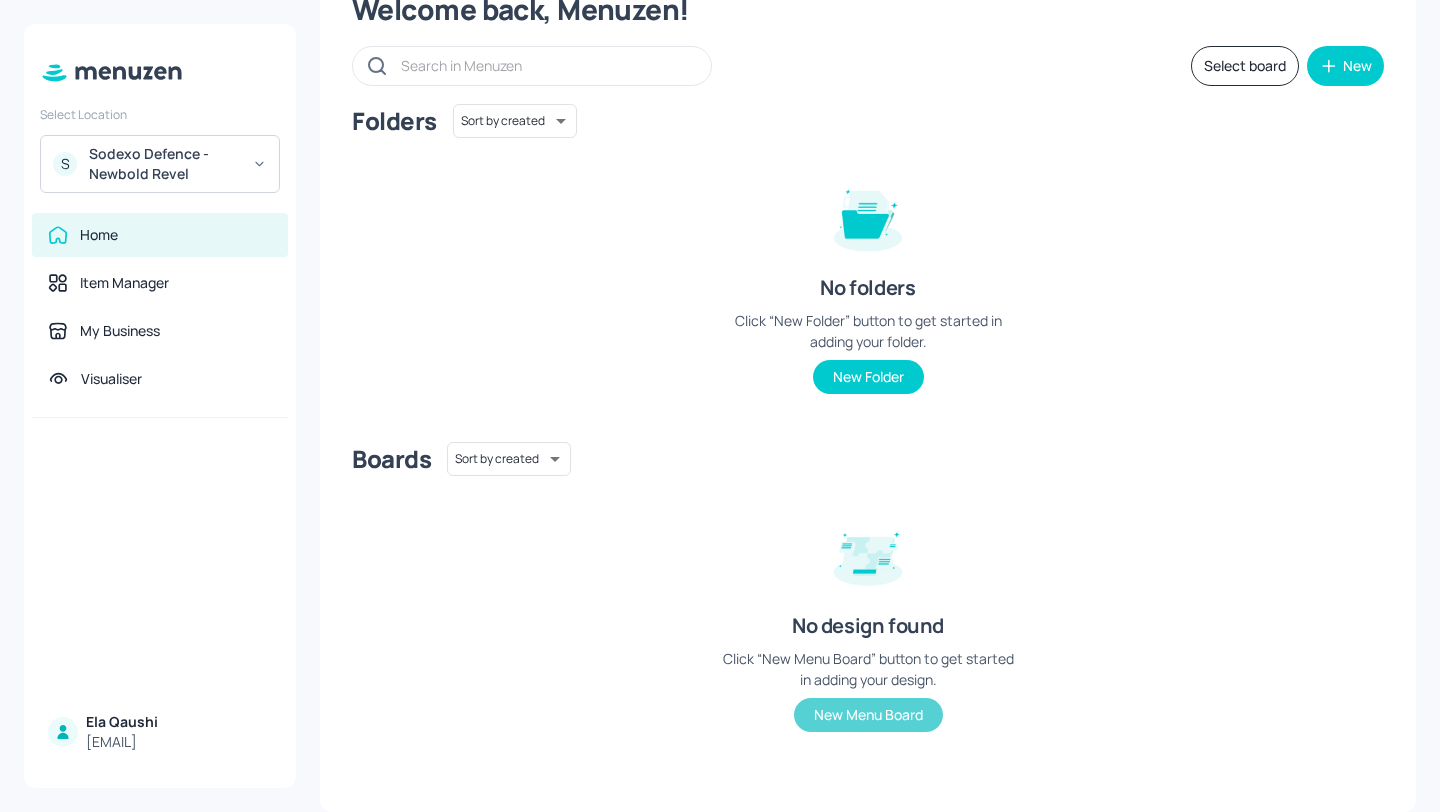 click on "New Menu Board" at bounding box center [868, 715] 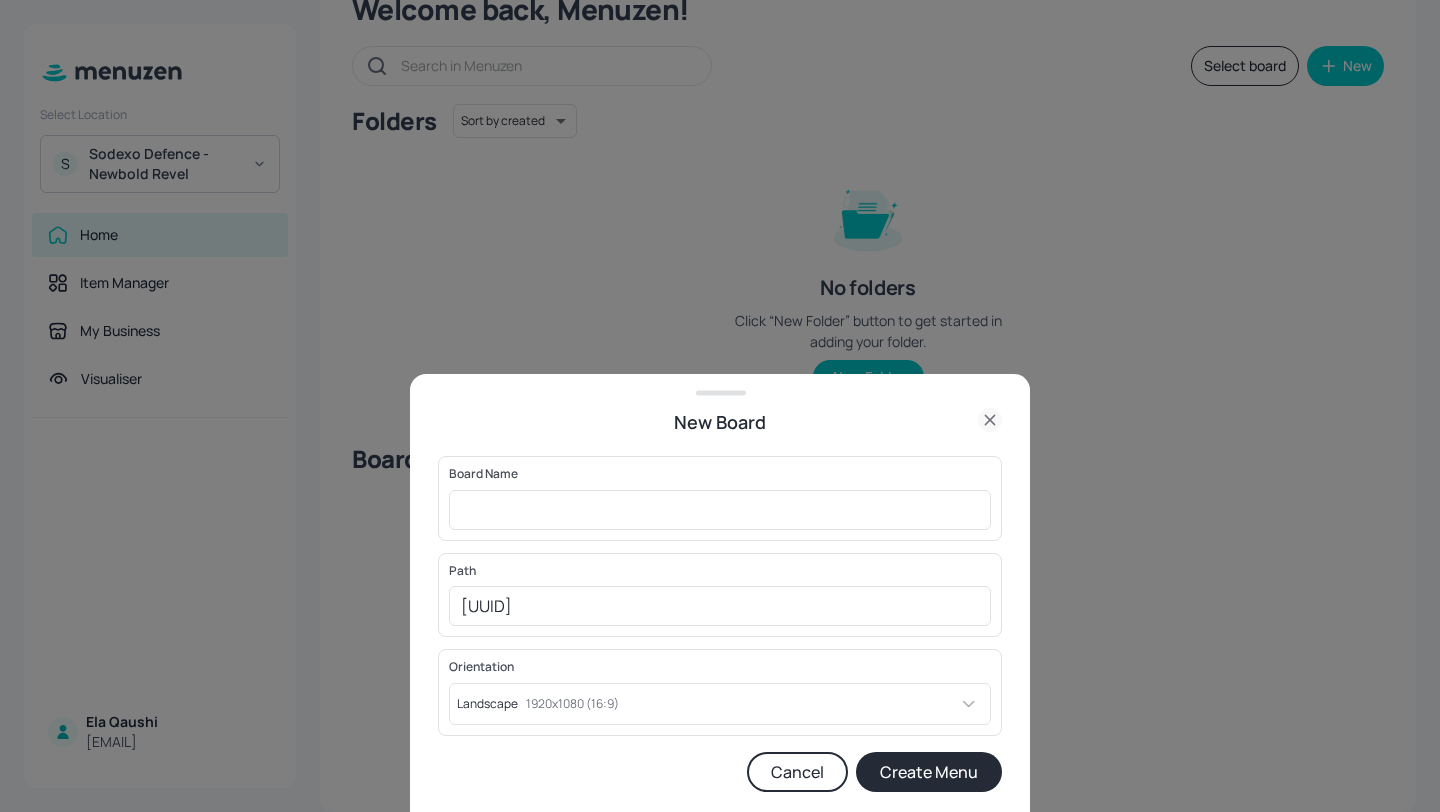 click on "Board Name ​" at bounding box center [720, 498] 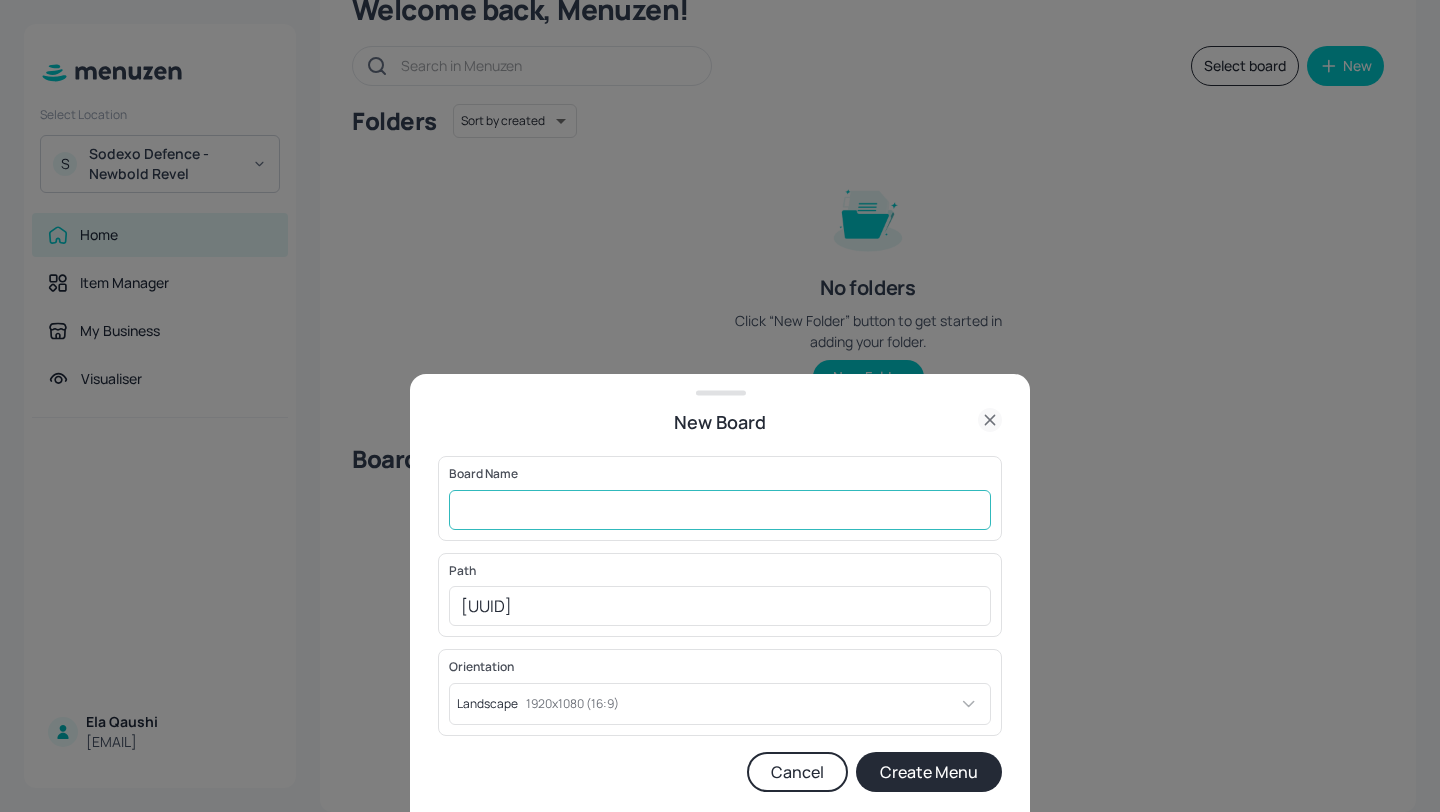 click at bounding box center (720, 510) 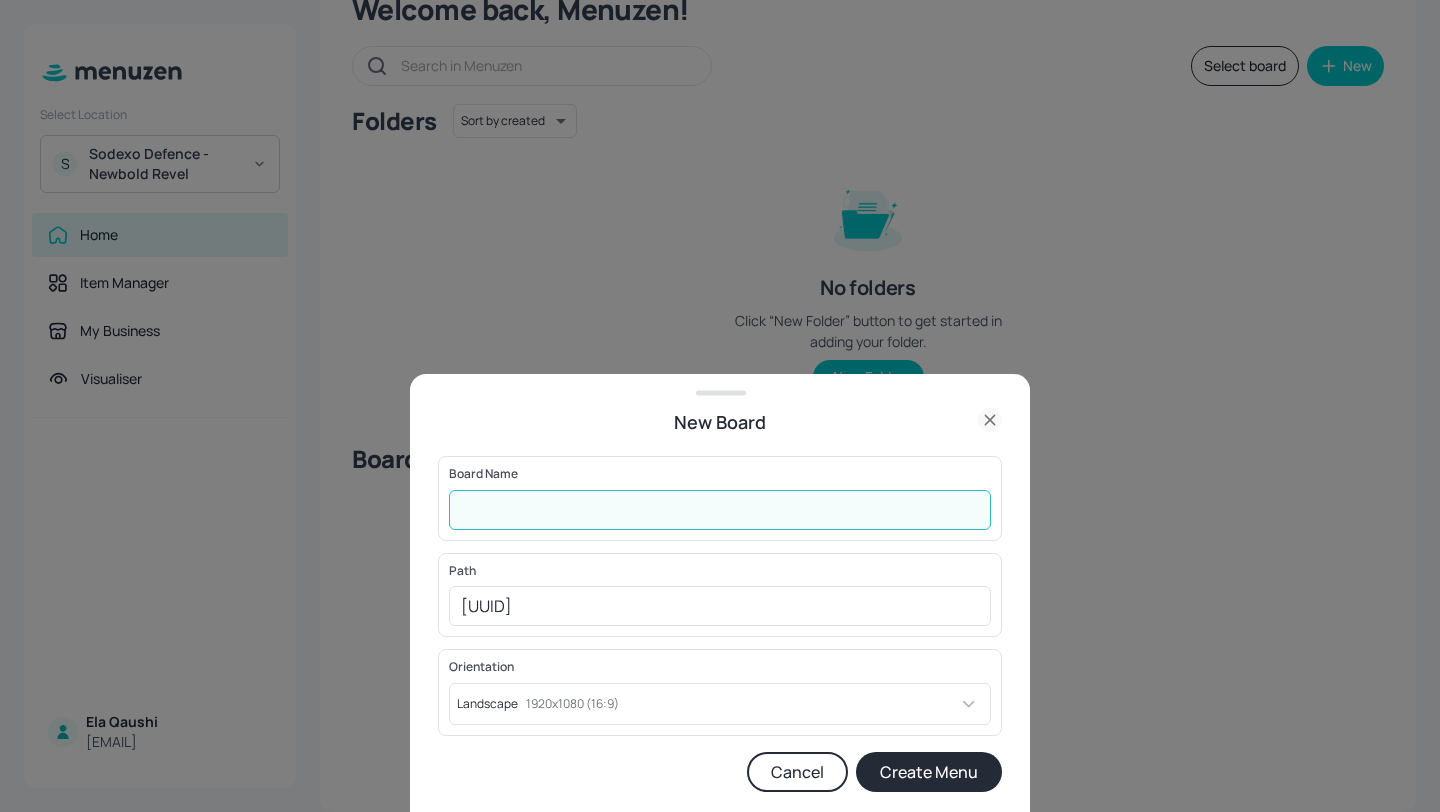 click at bounding box center (720, 406) 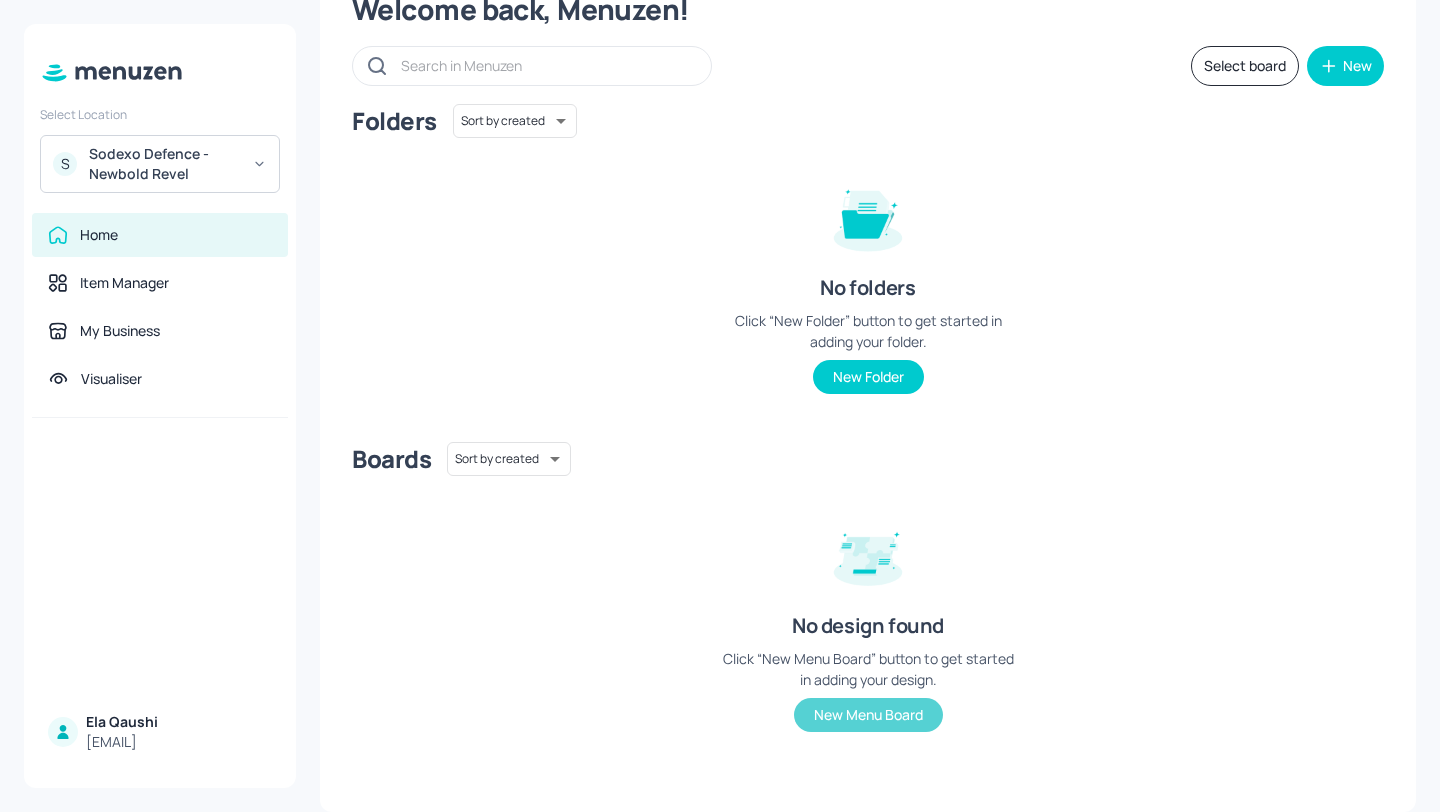 click on "New Menu Board" at bounding box center [868, 715] 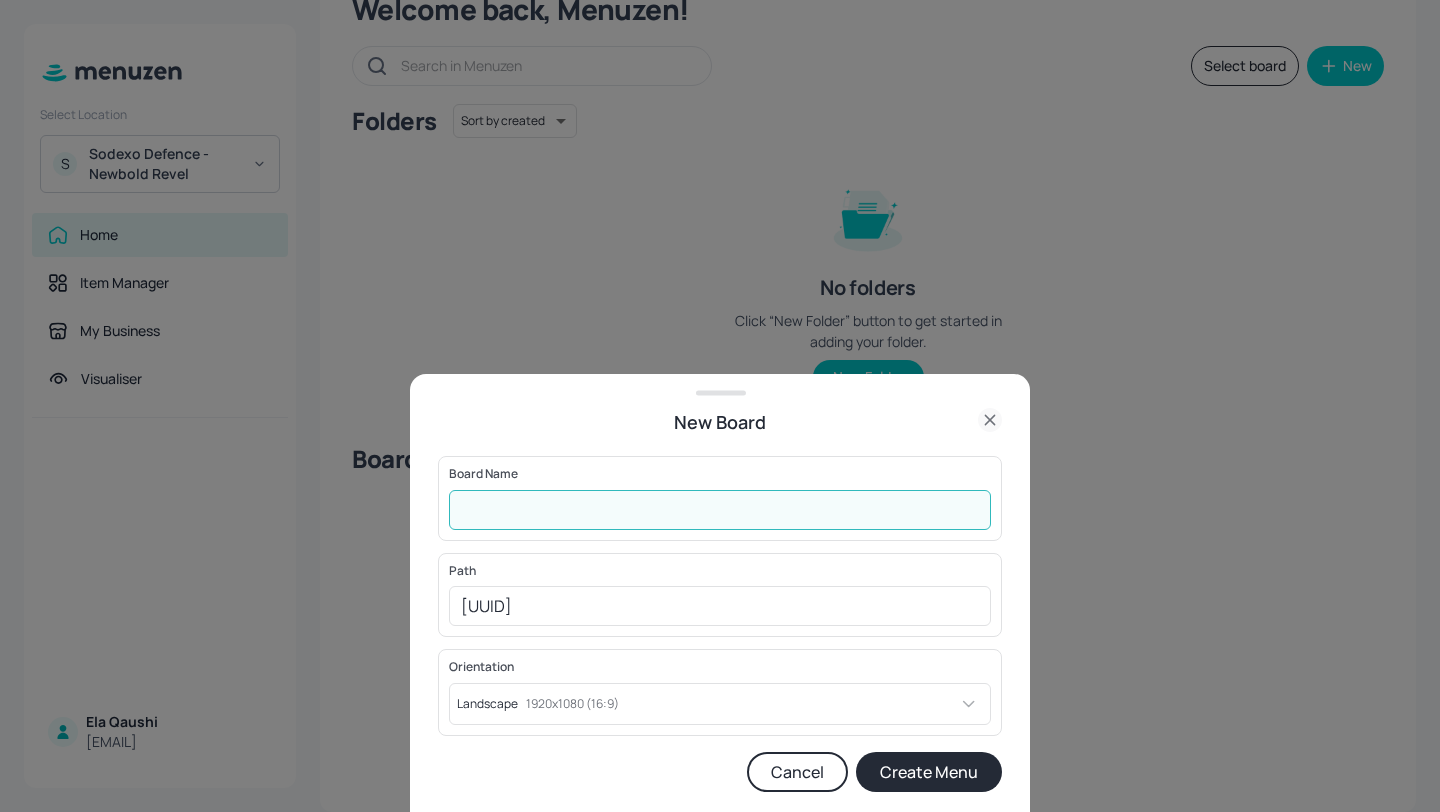 click at bounding box center (720, 510) 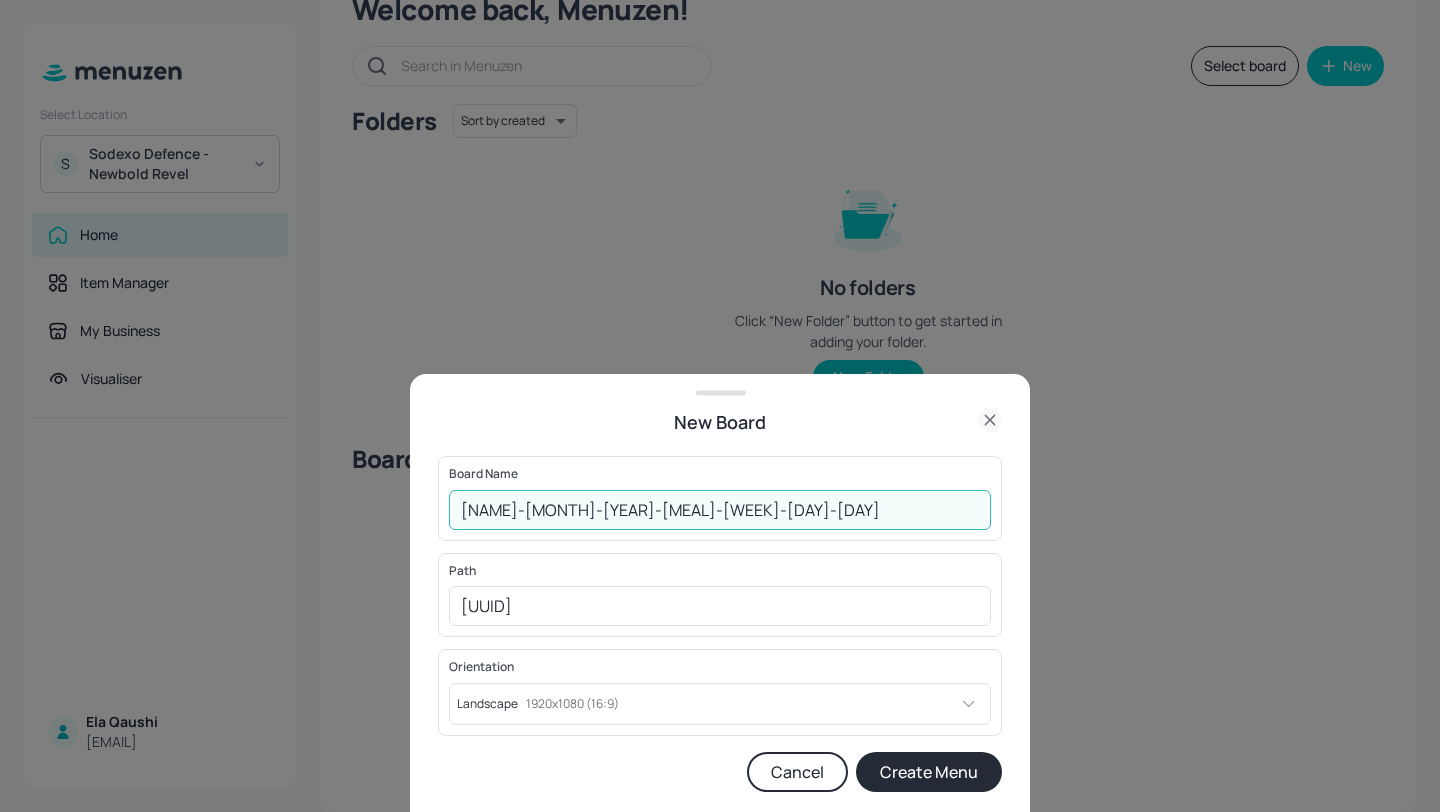 drag, startPoint x: 583, startPoint y: 505, endPoint x: 407, endPoint y: 496, distance: 176.22997 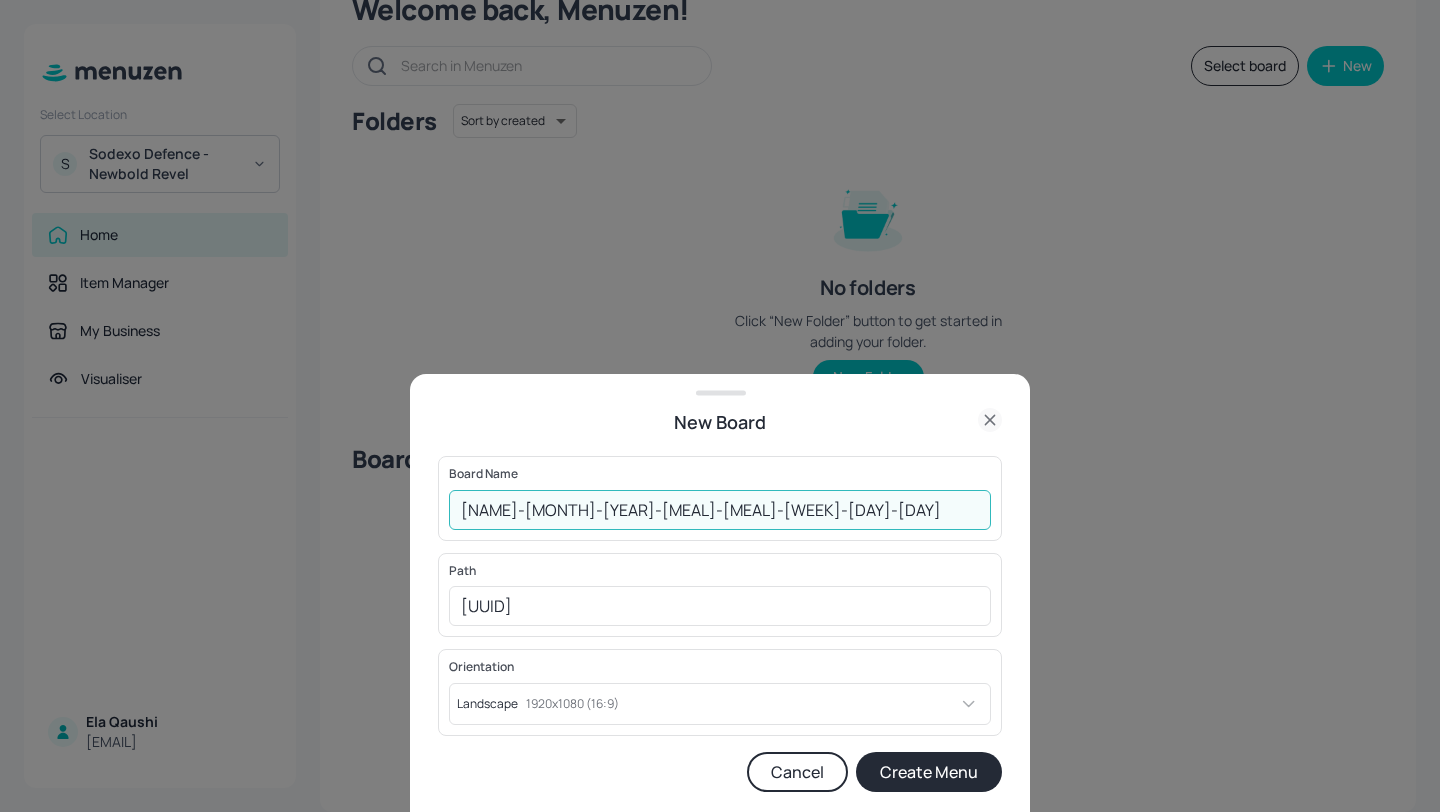 drag, startPoint x: 817, startPoint y: 506, endPoint x: 766, endPoint y: 505, distance: 51.009804 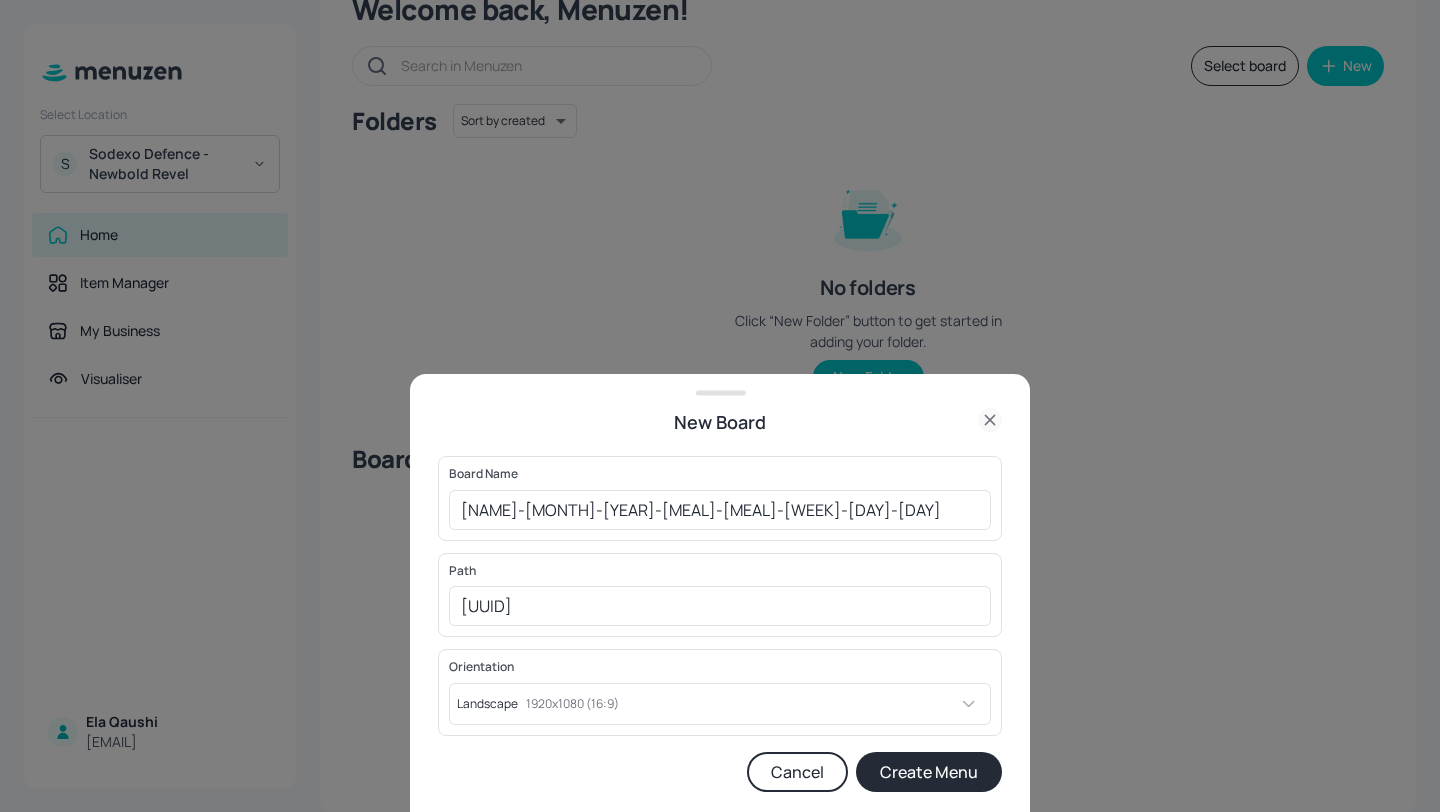 click on "Create Menu" at bounding box center (929, 772) 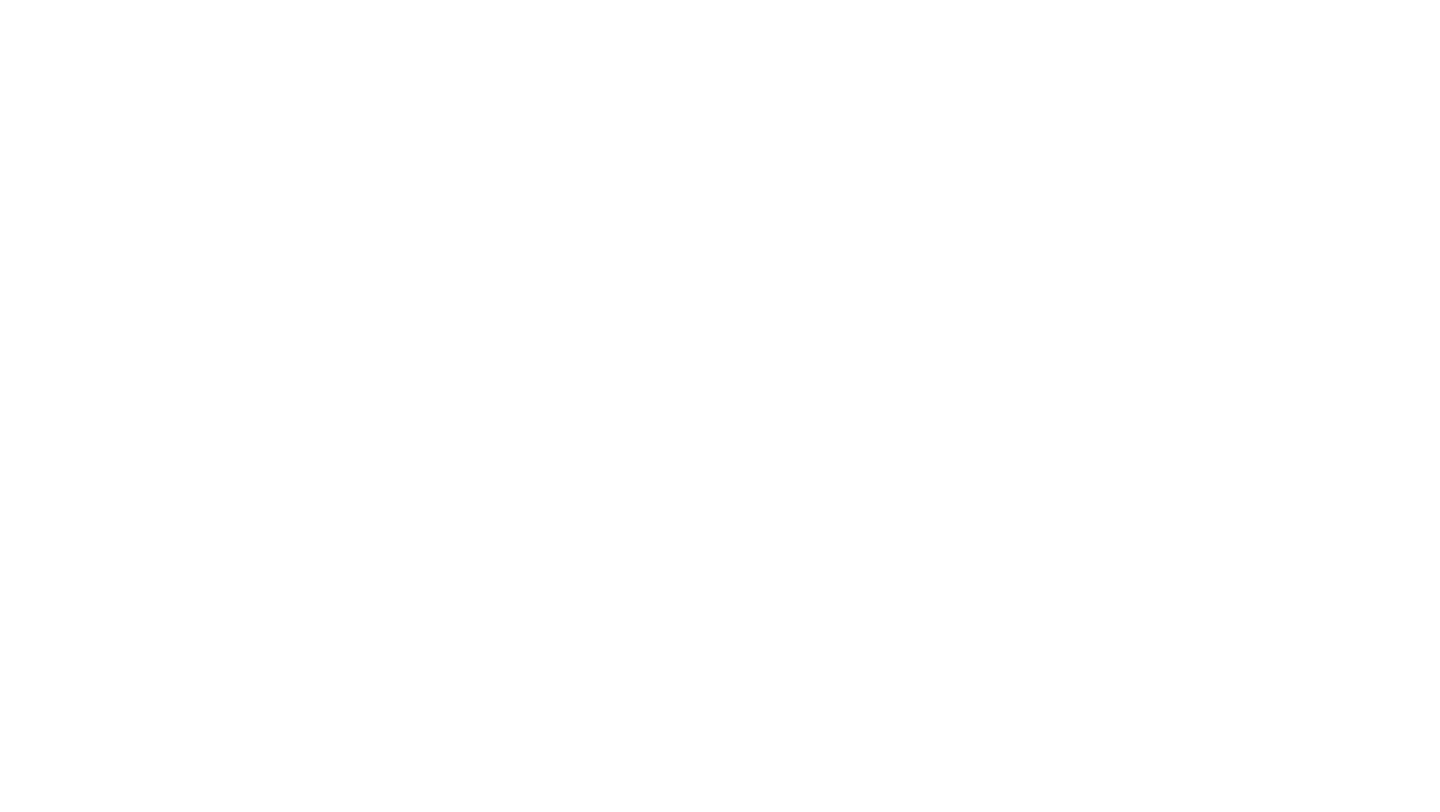 scroll, scrollTop: 0, scrollLeft: 0, axis: both 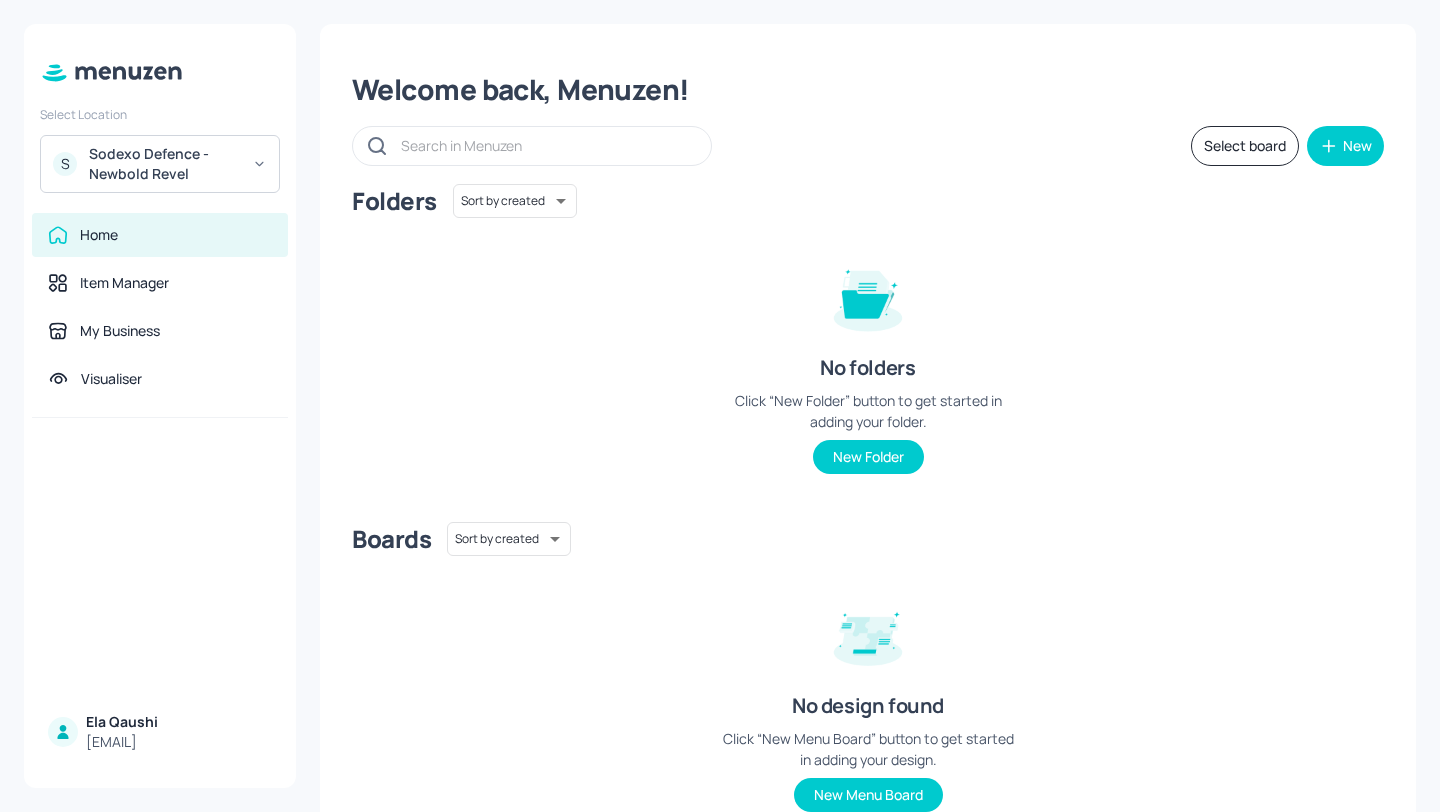 click on "S Sodexo Defence - Newbold Revel" at bounding box center (160, 164) 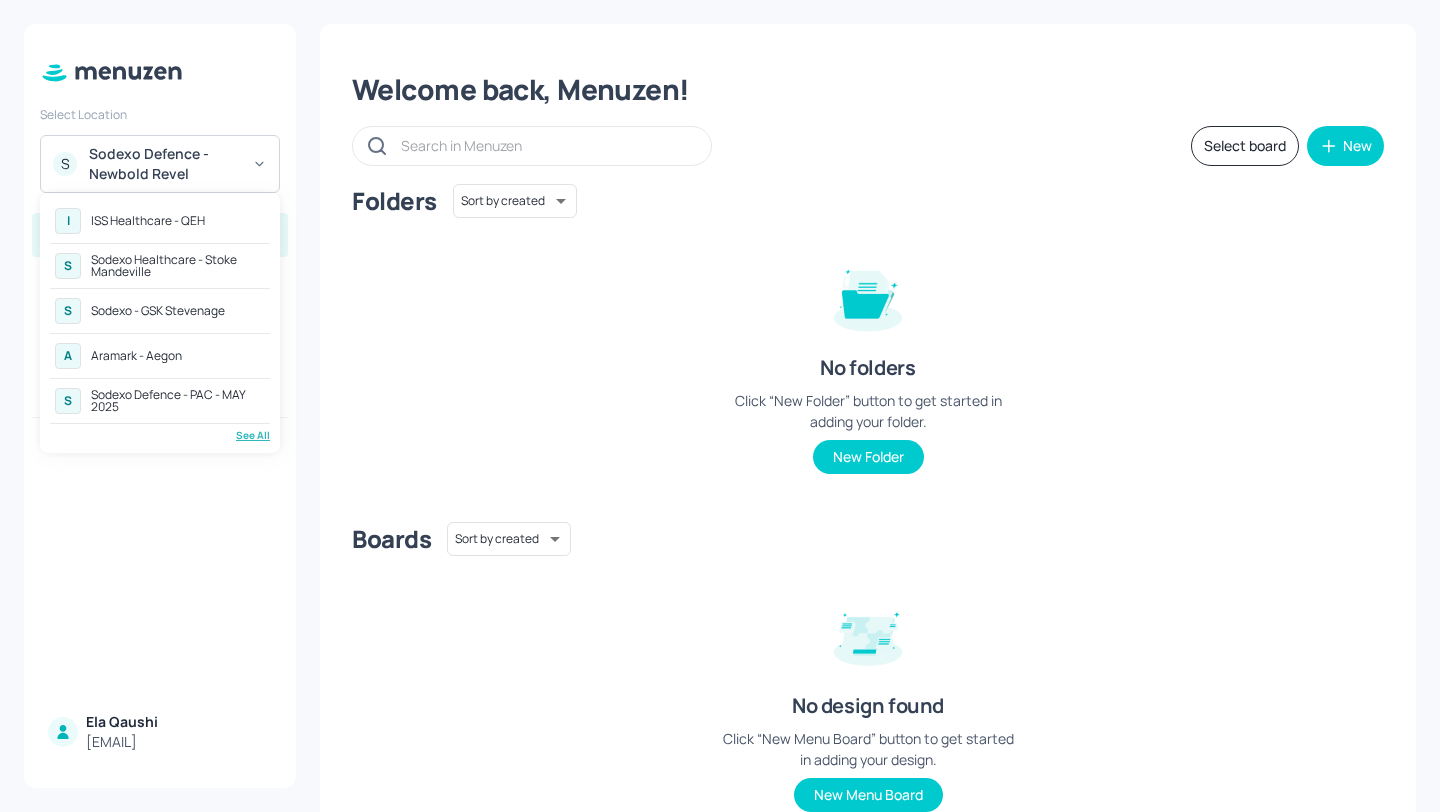 click on "Sodexo Healthcare - Stoke Mandeville" at bounding box center (178, 266) 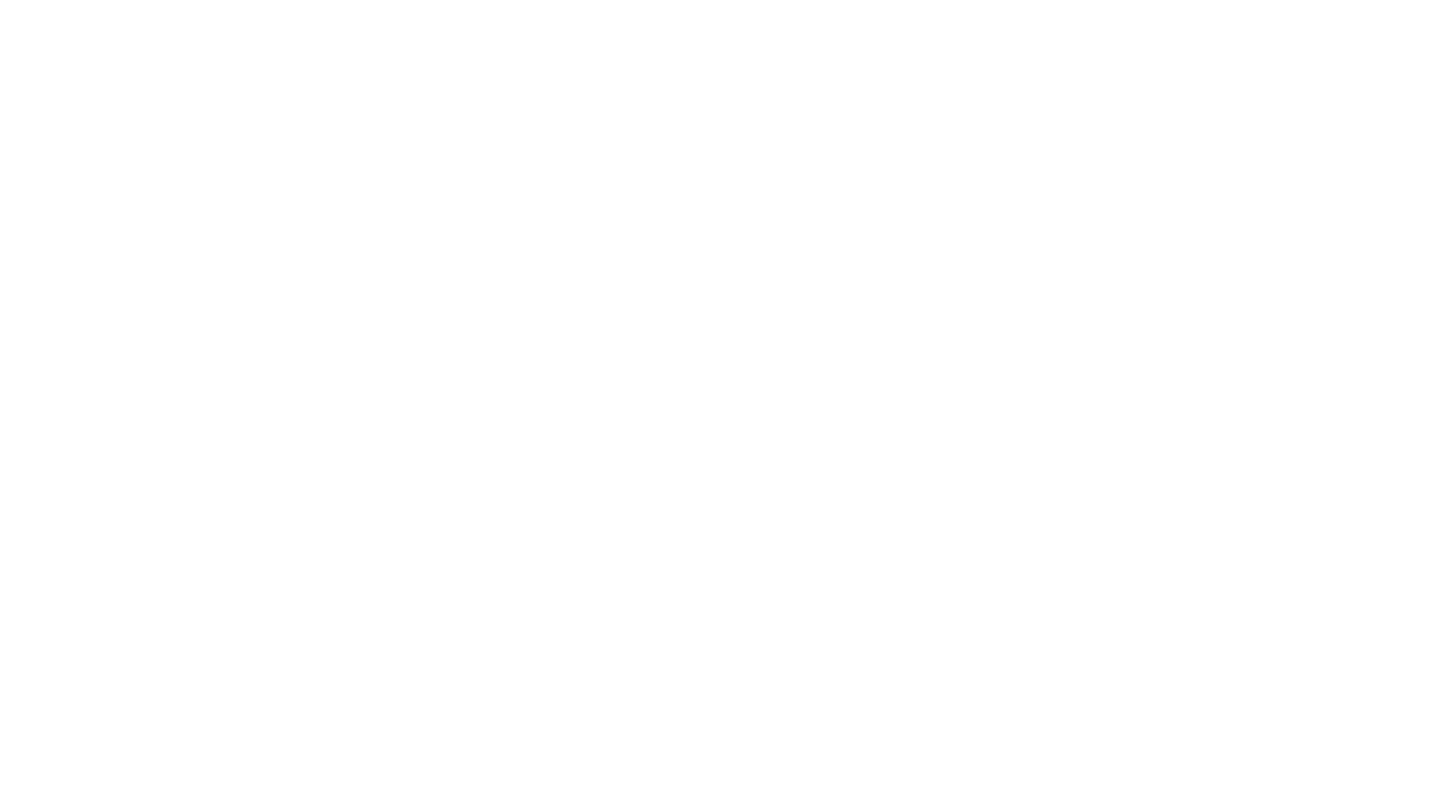 scroll, scrollTop: 0, scrollLeft: 0, axis: both 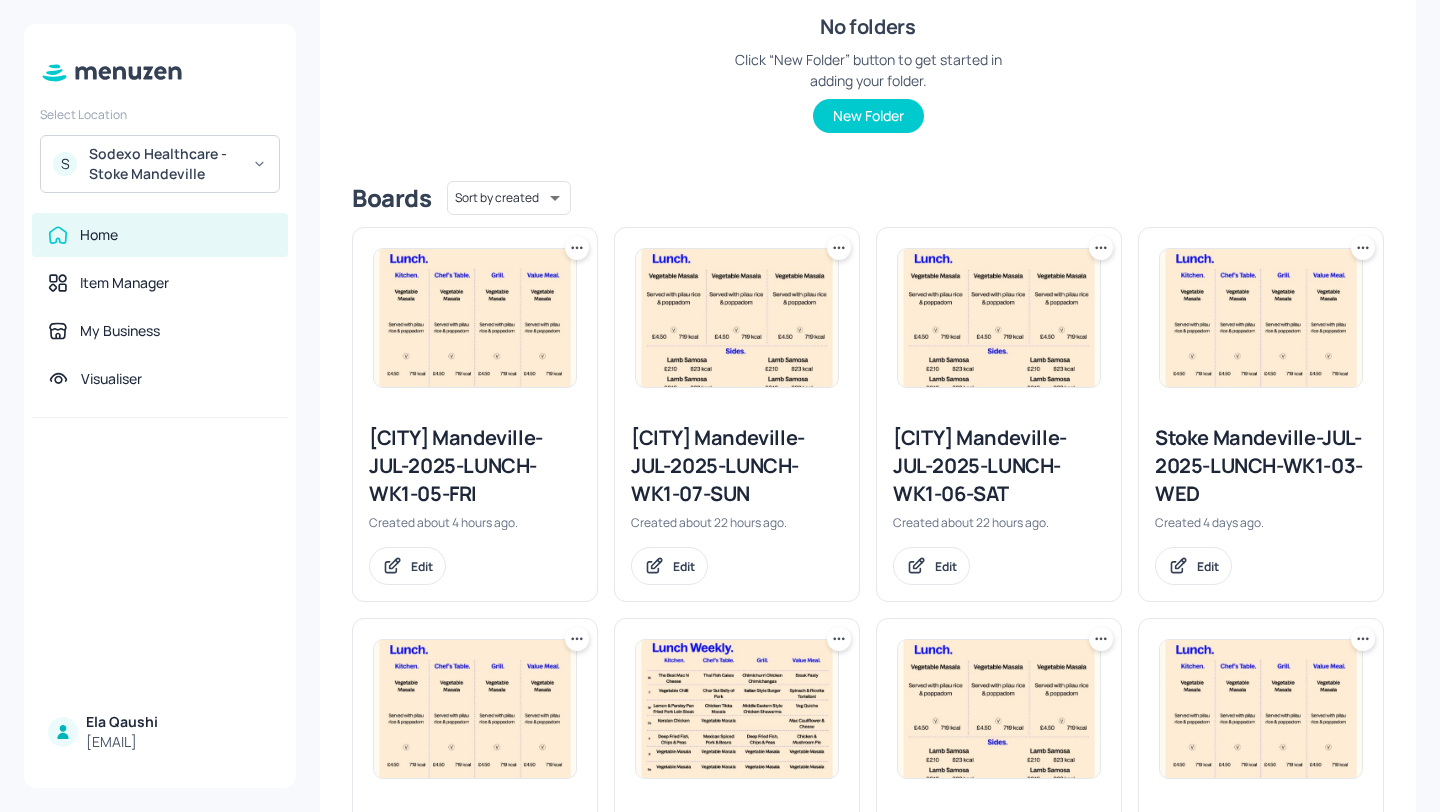 click 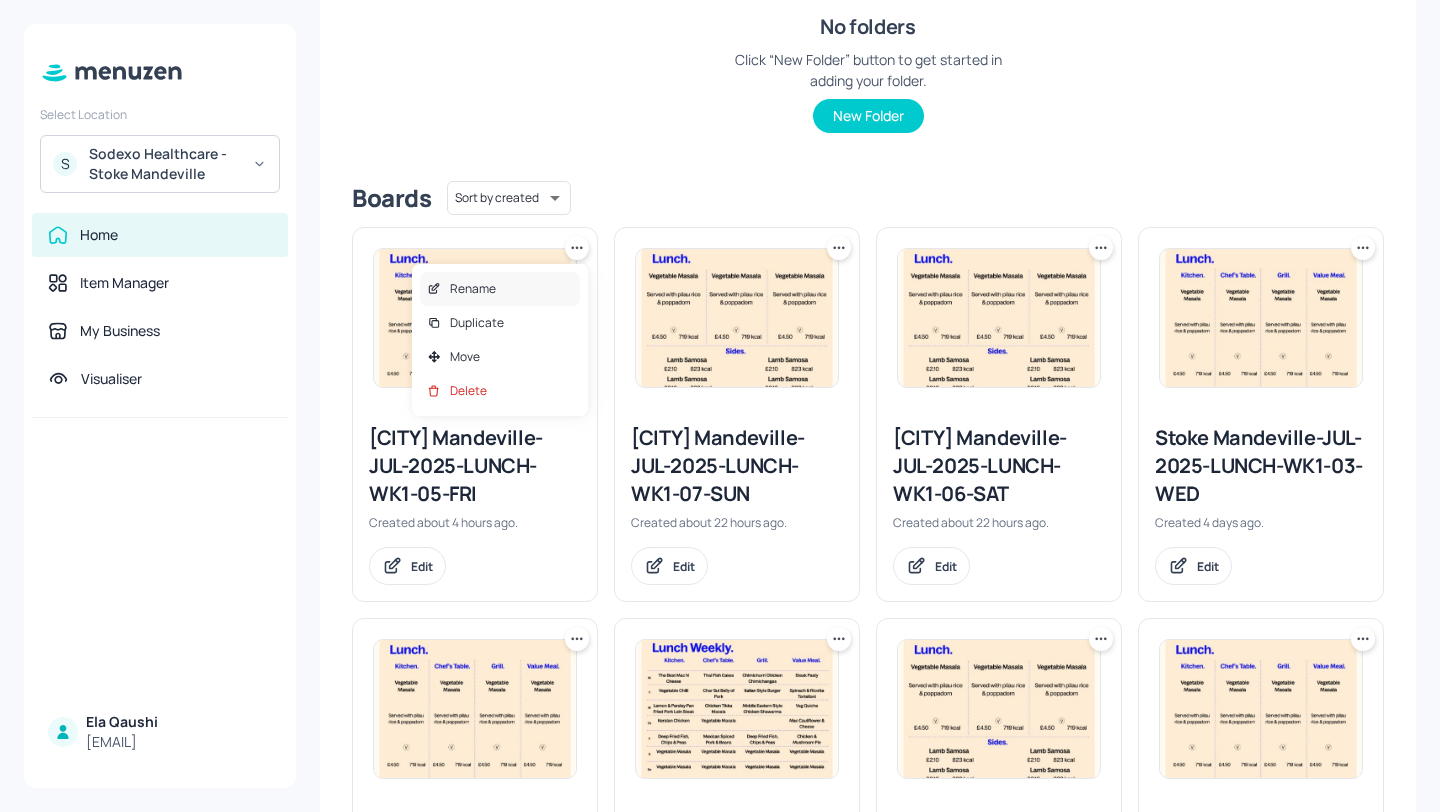 click on "Rename" at bounding box center (500, 289) 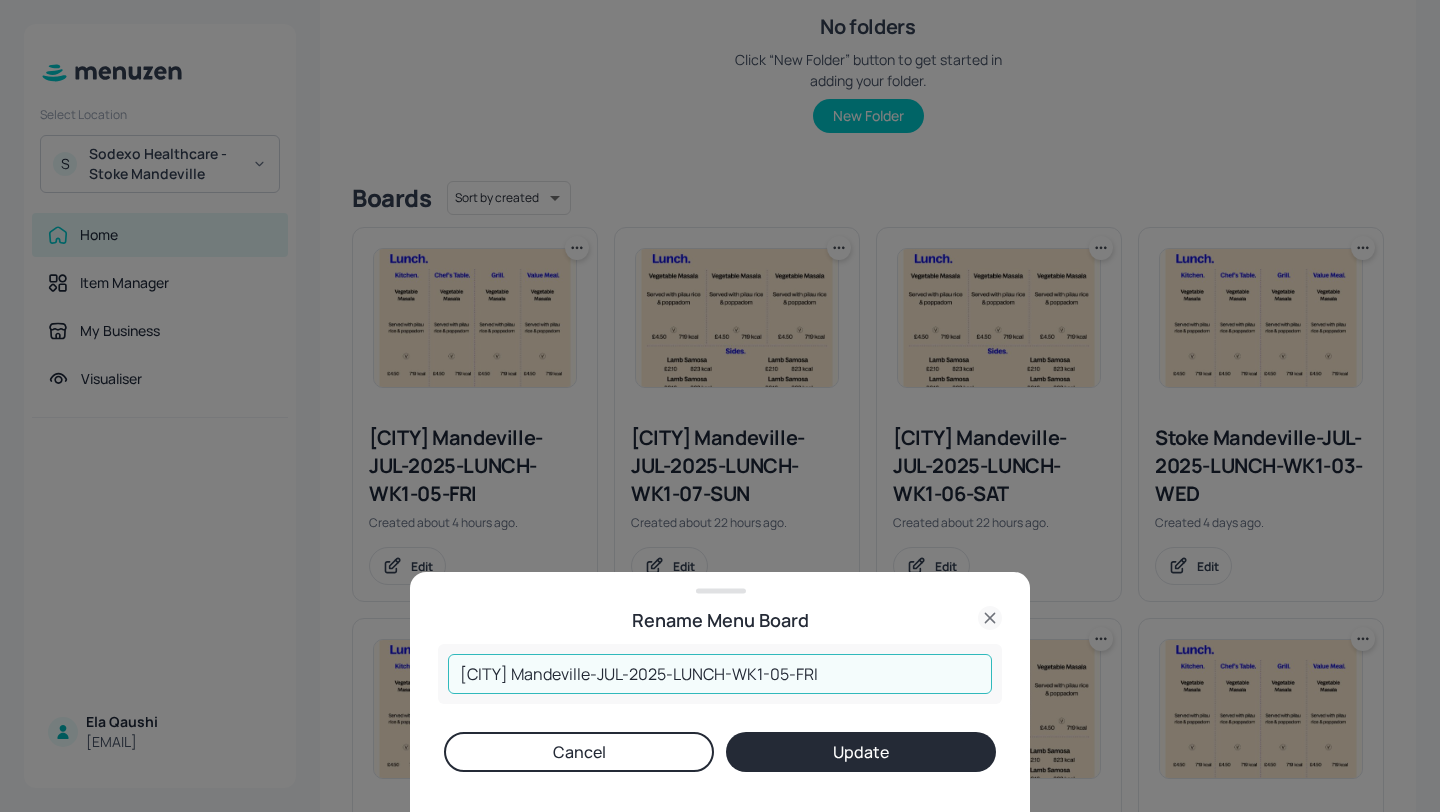 drag, startPoint x: 830, startPoint y: 678, endPoint x: 450, endPoint y: 669, distance: 380.10657 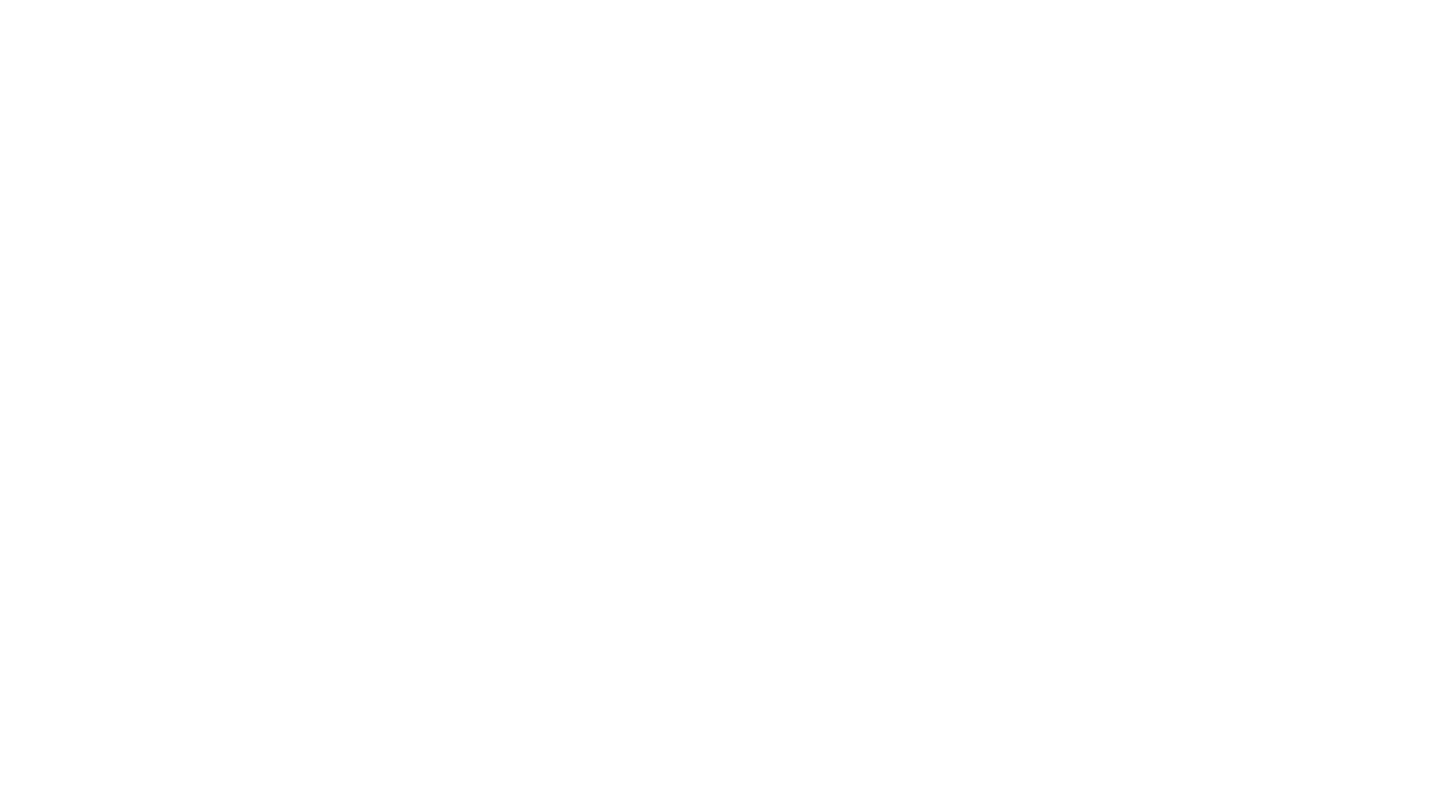 scroll, scrollTop: 0, scrollLeft: 0, axis: both 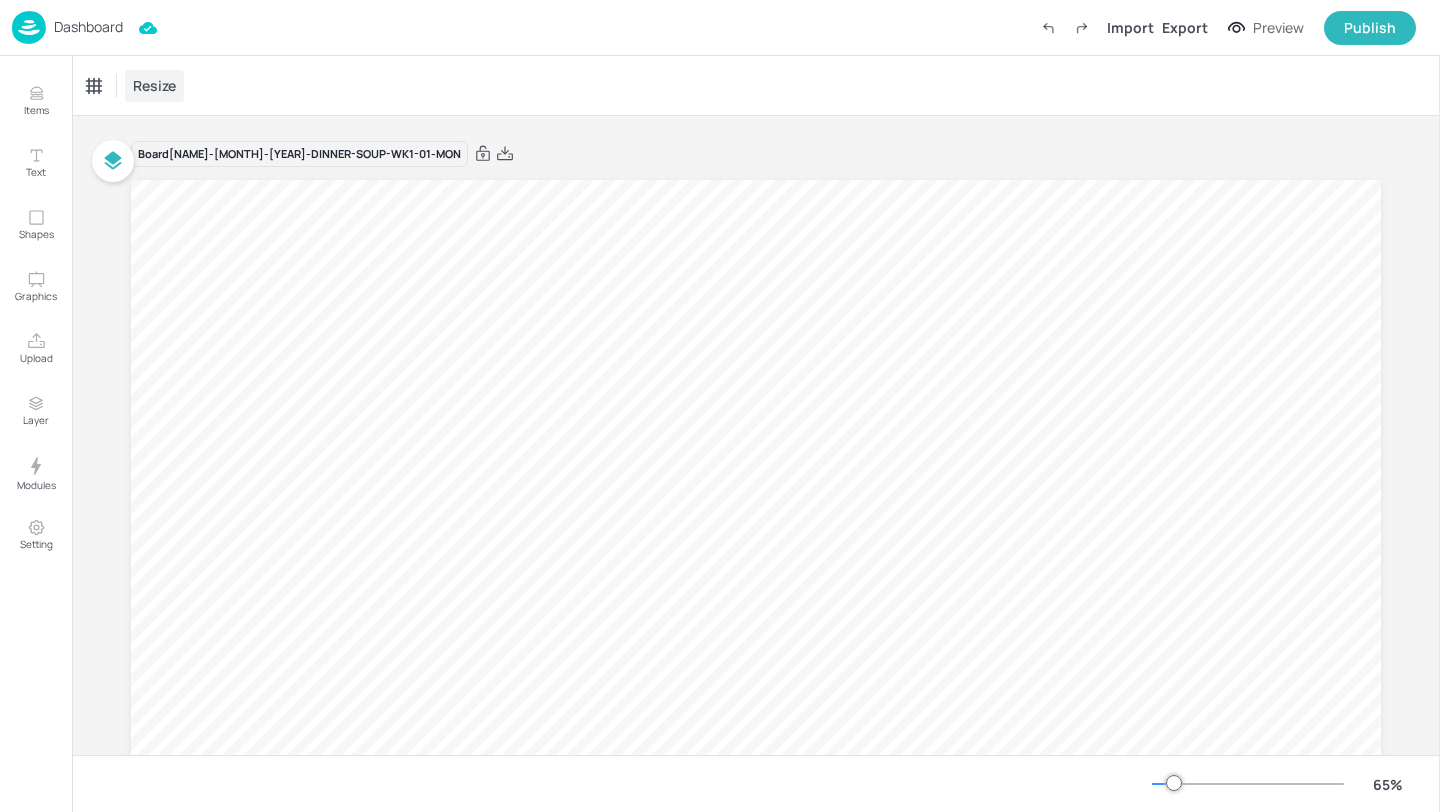 click on "Resize" at bounding box center (154, 85) 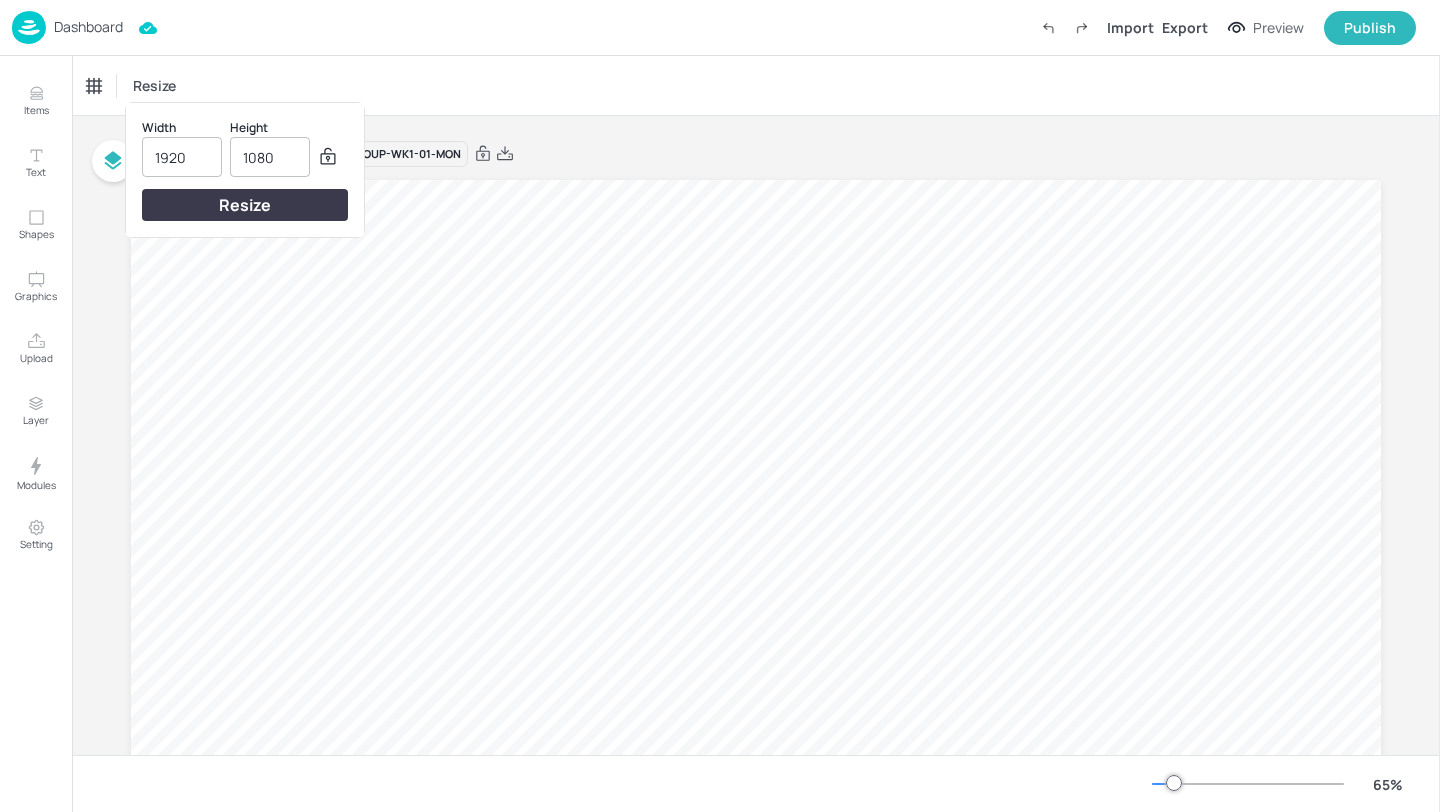 click on "1920" at bounding box center [182, 157] 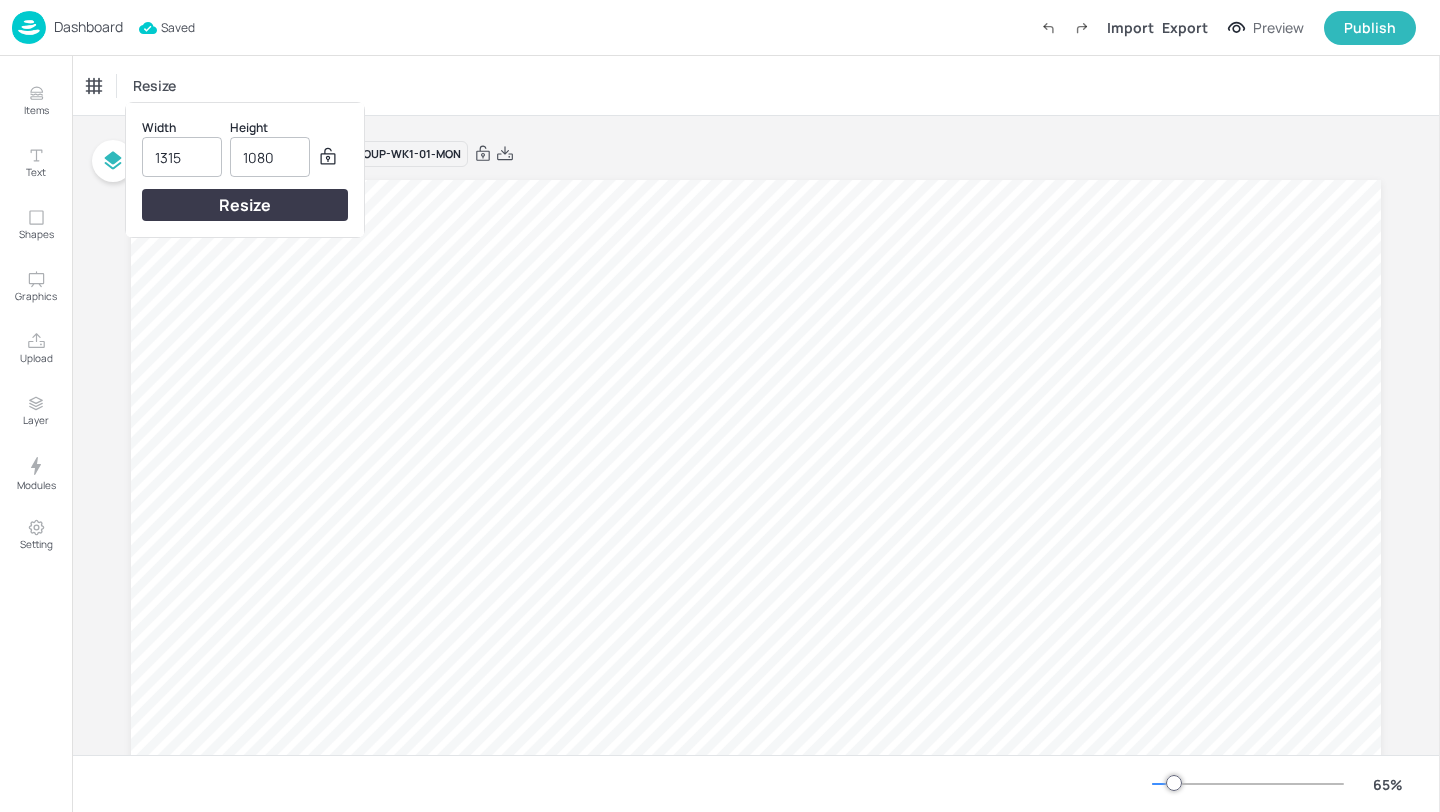 type on "1315" 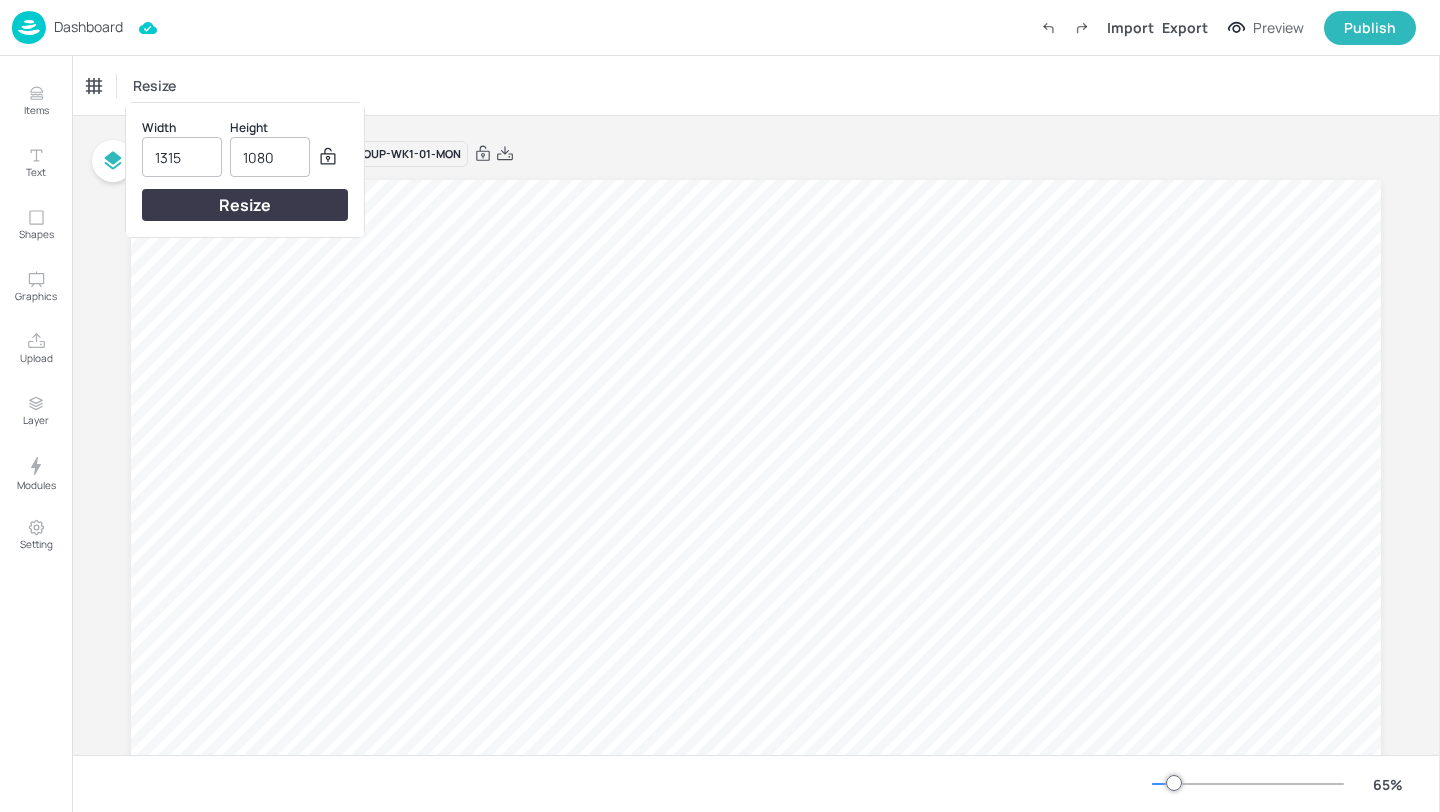 click on "Resize" at bounding box center [245, 205] 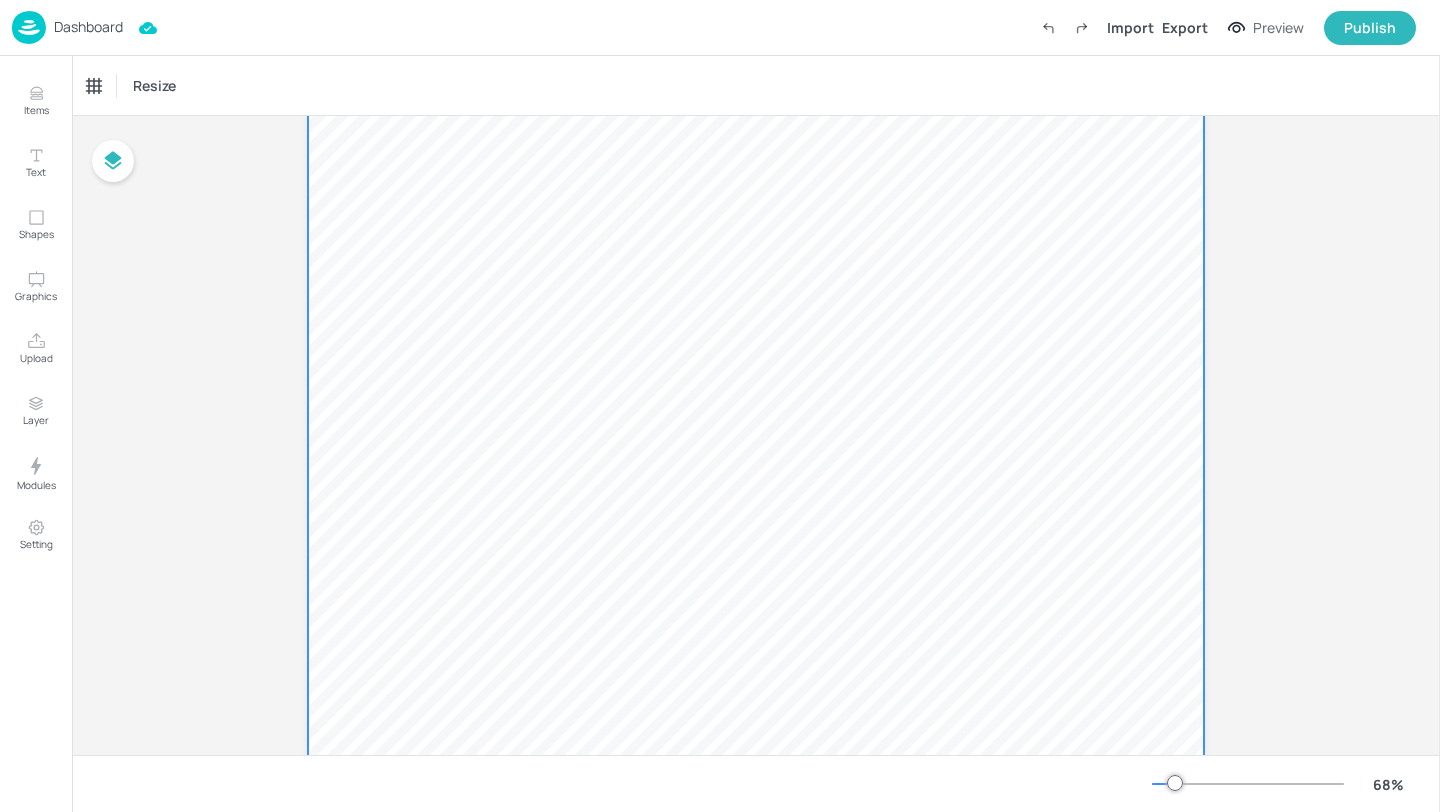 scroll, scrollTop: 126, scrollLeft: 0, axis: vertical 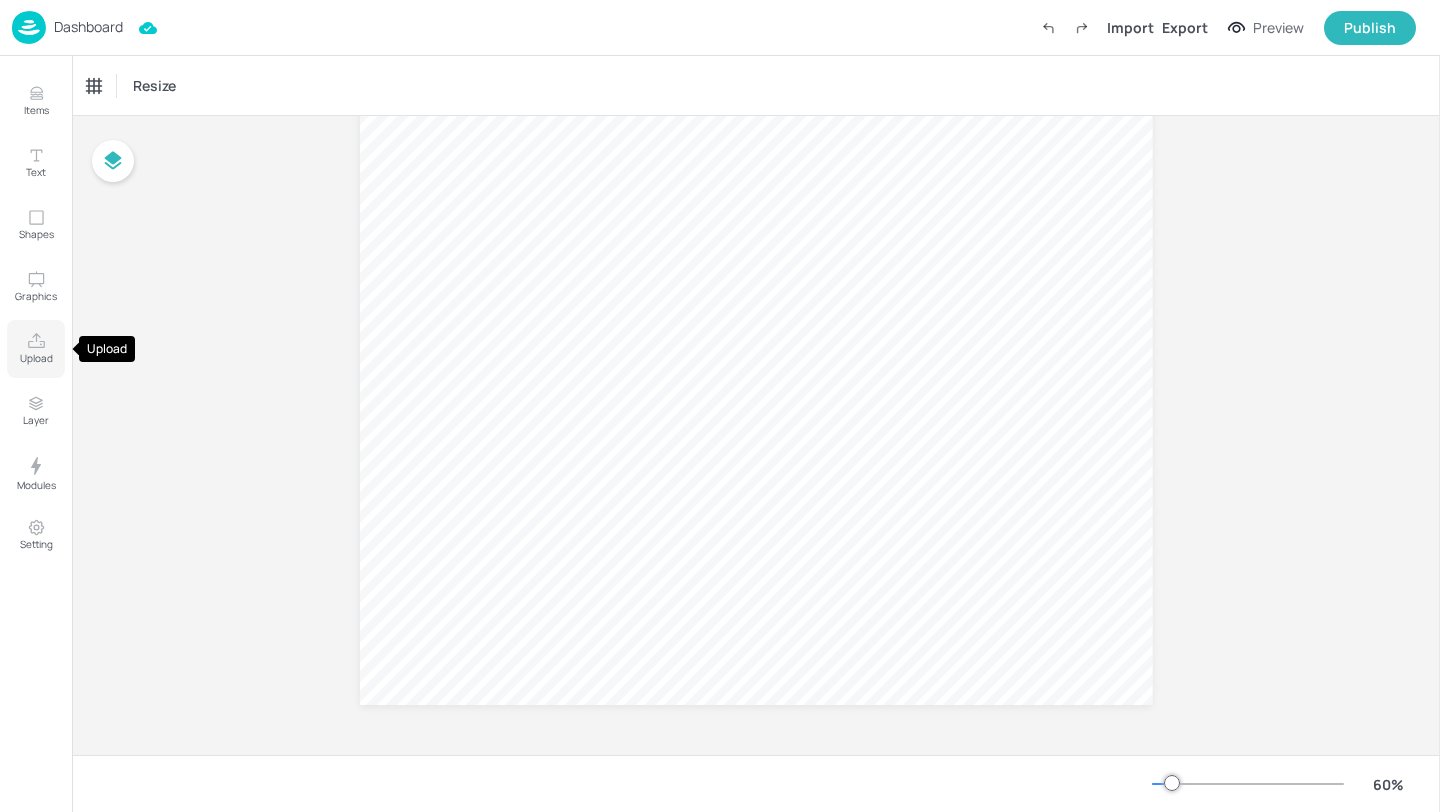 click 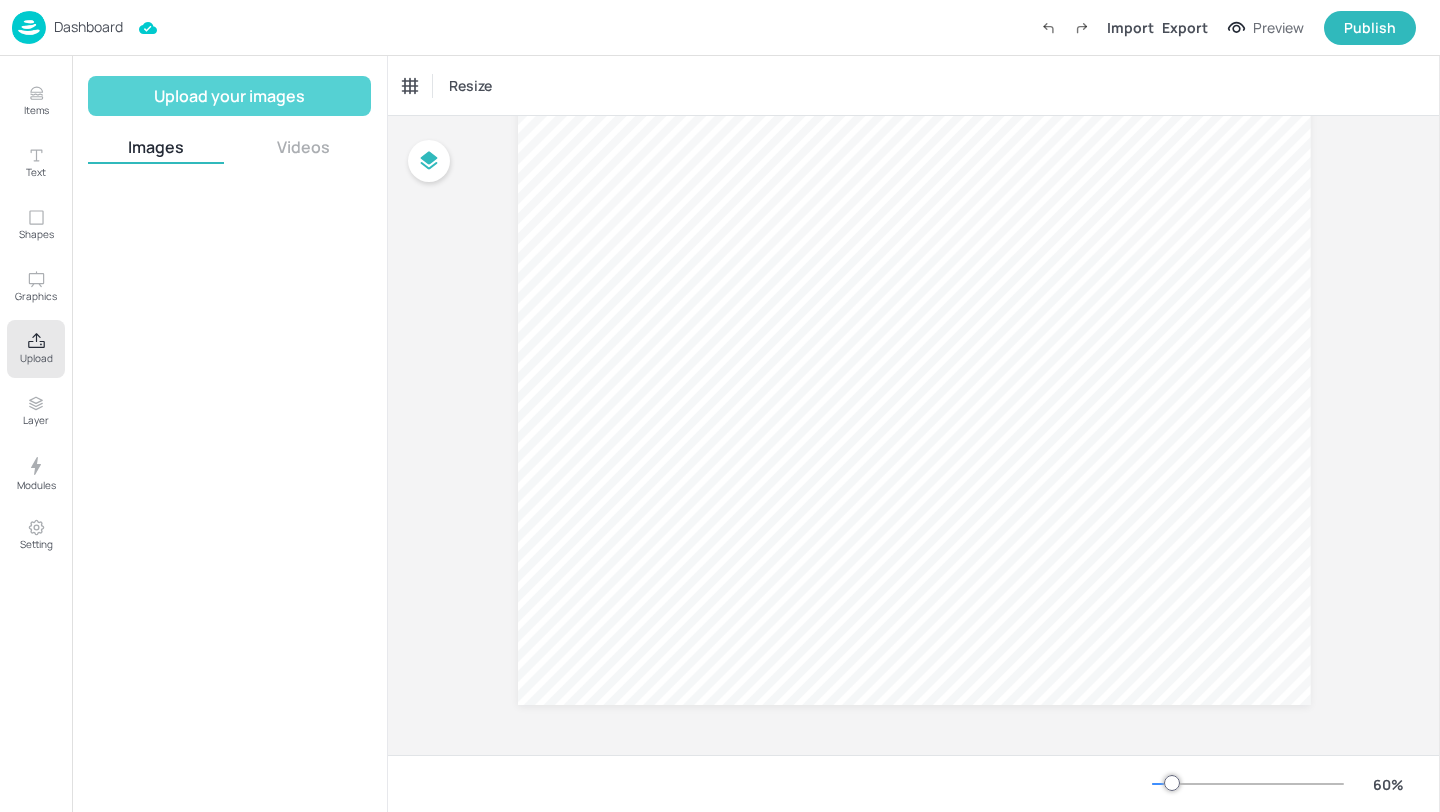 click on "Upload your images" at bounding box center (229, 96) 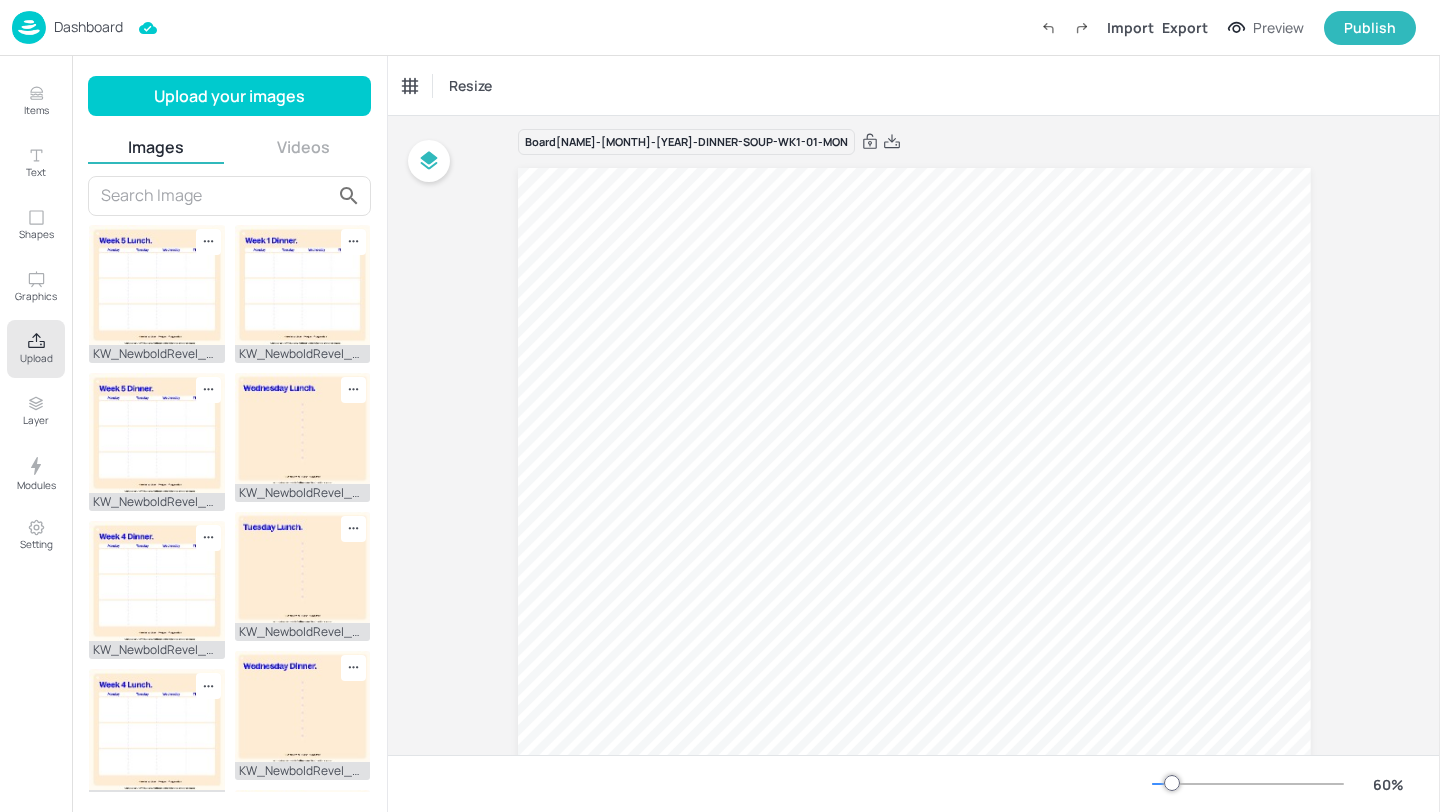 scroll, scrollTop: 0, scrollLeft: 0, axis: both 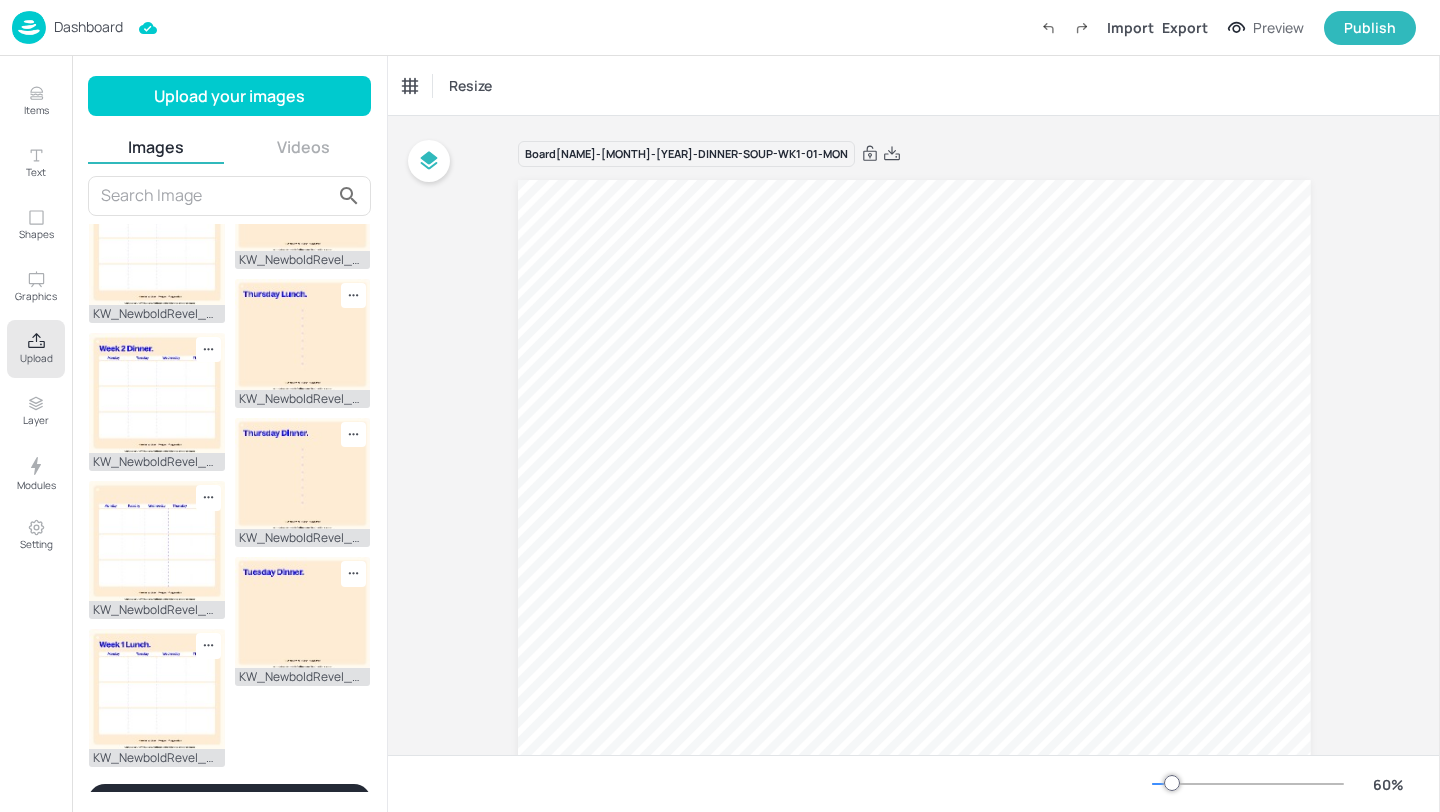 click on "Show more" at bounding box center [229, 801] 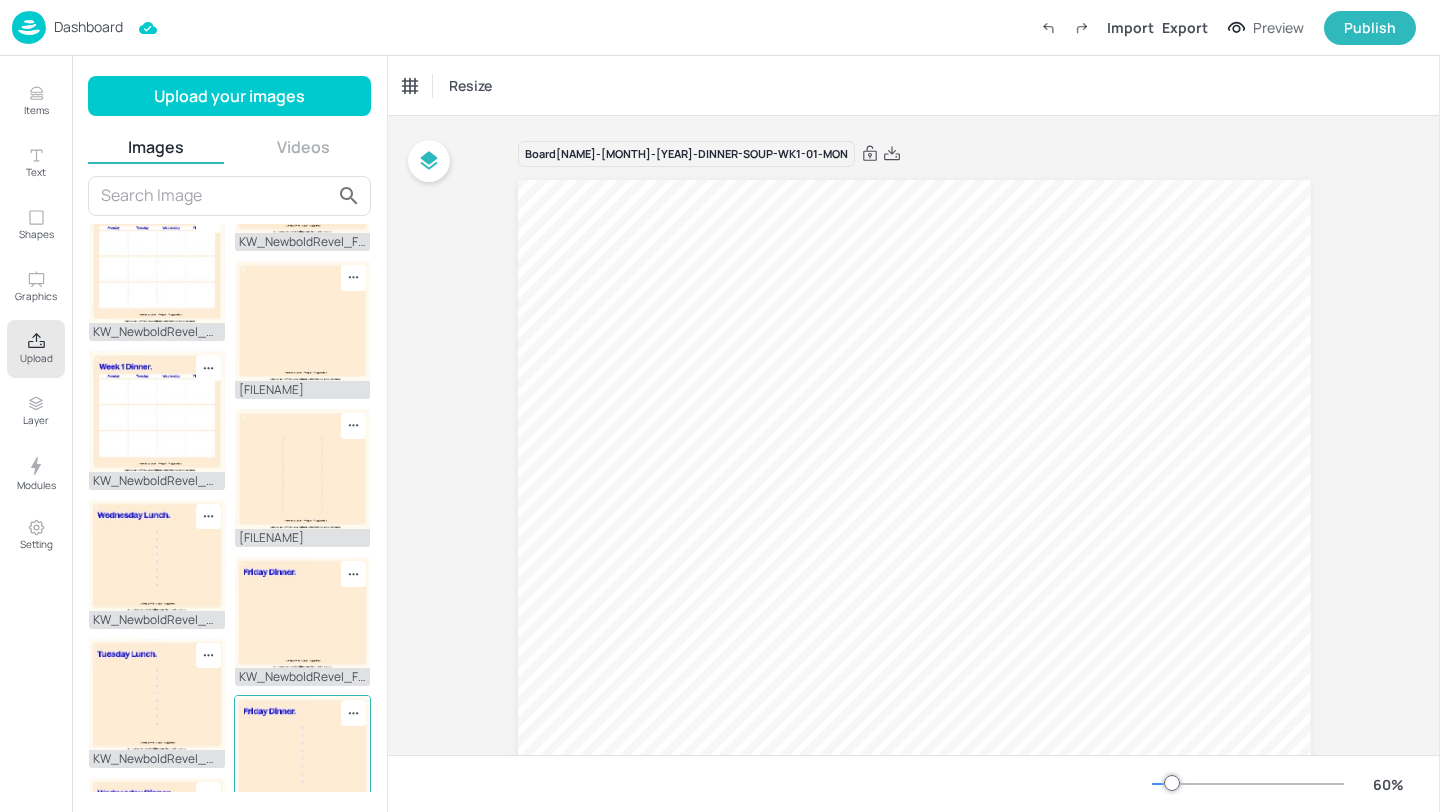 scroll, scrollTop: 1353, scrollLeft: 0, axis: vertical 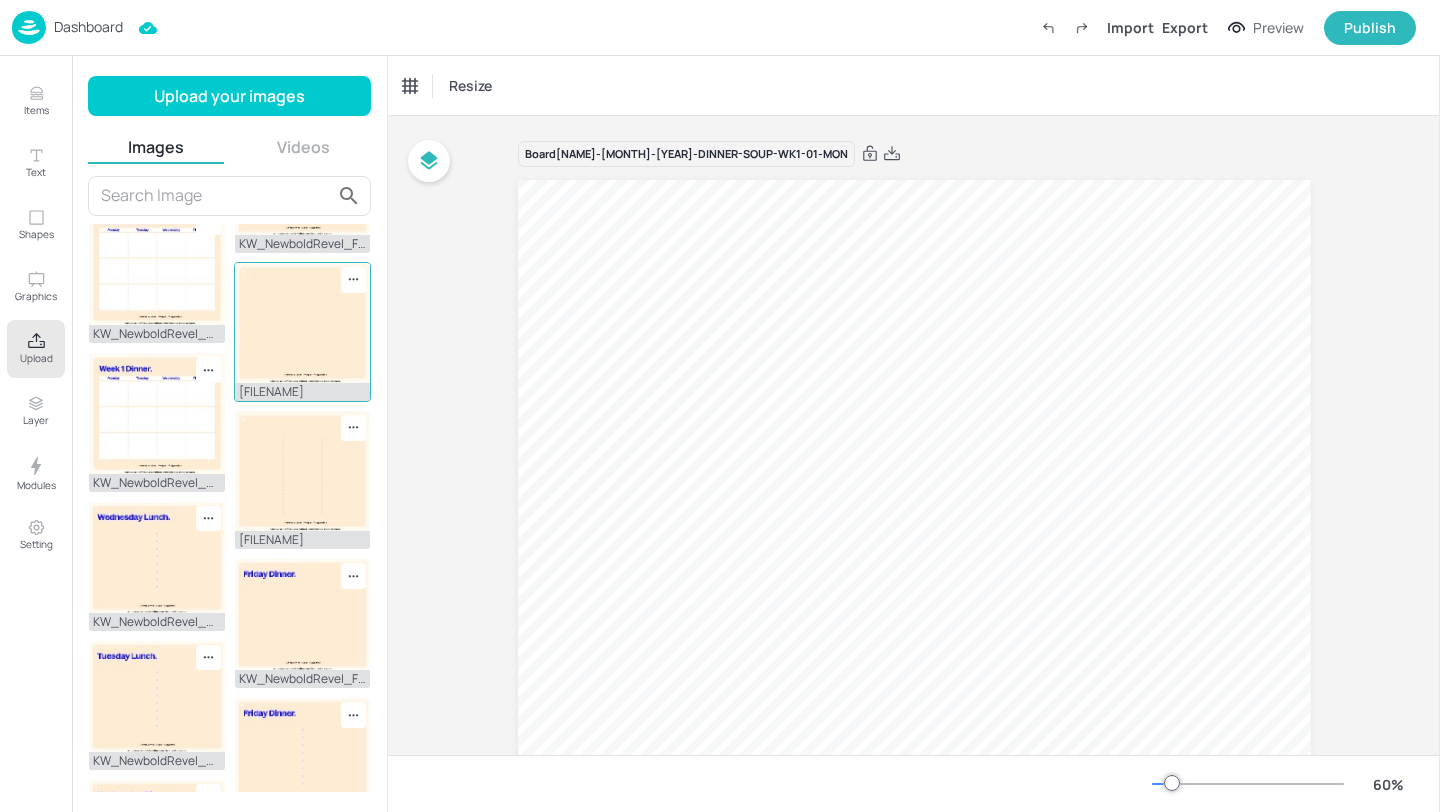 click 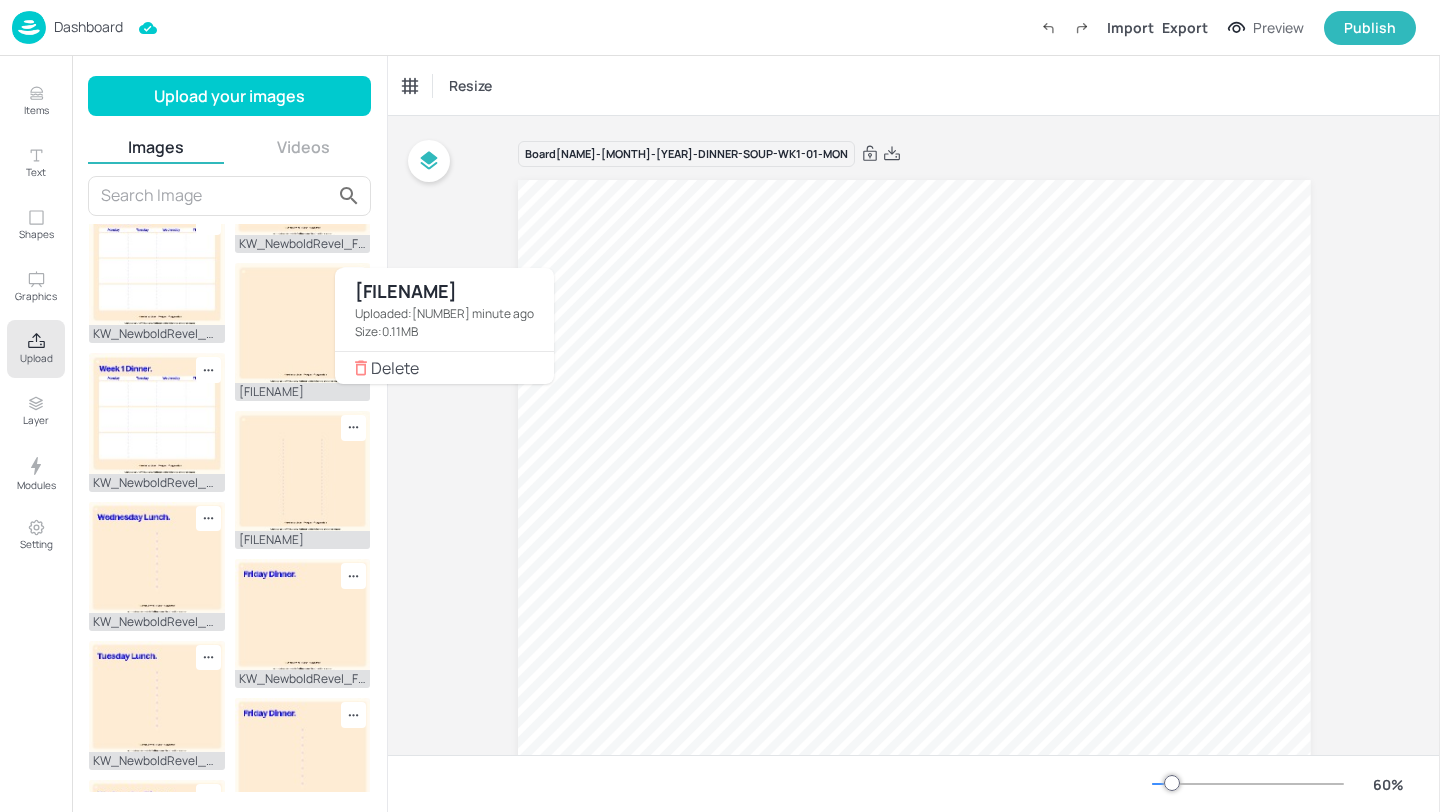click on "Delete" at bounding box center [454, 368] 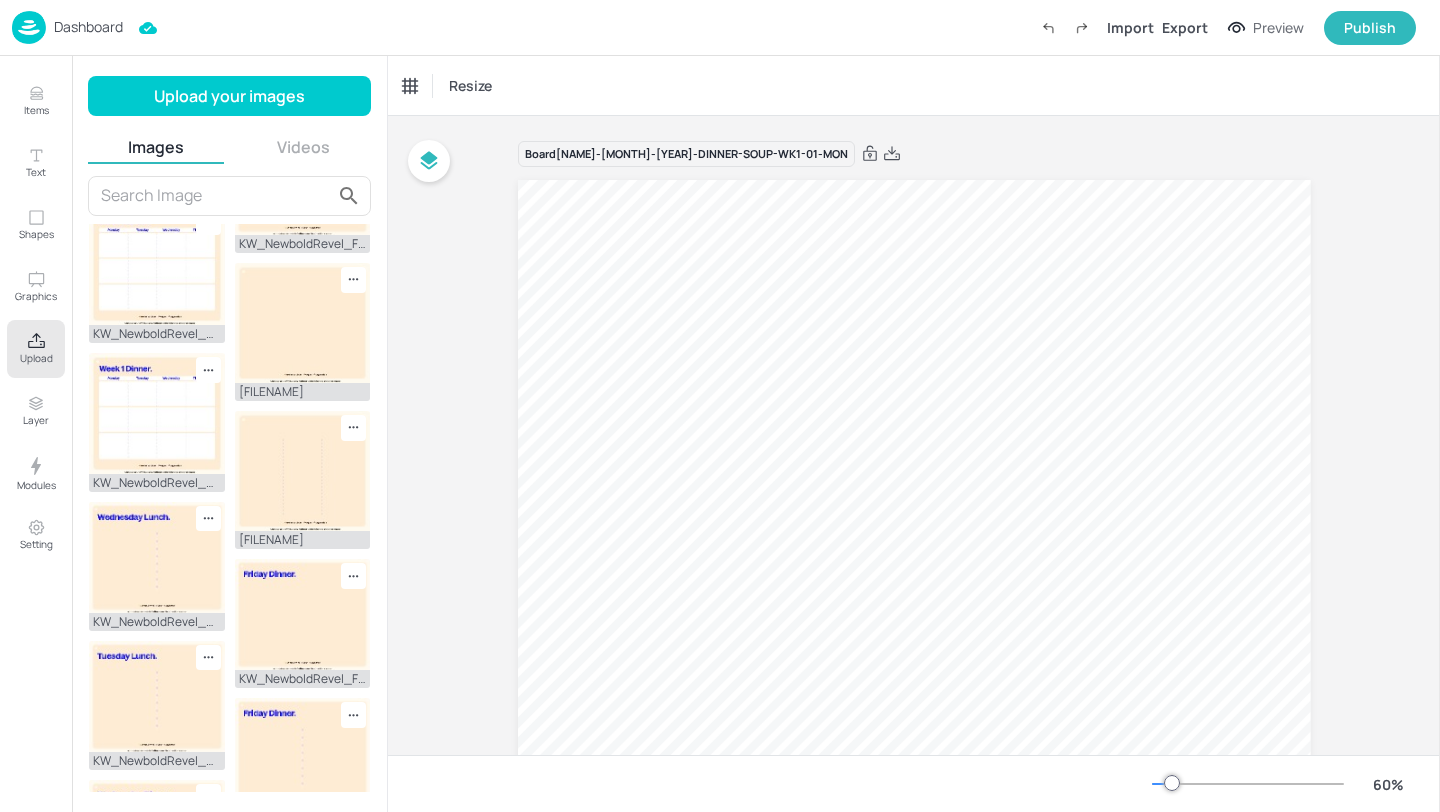 scroll, scrollTop: 1346, scrollLeft: 0, axis: vertical 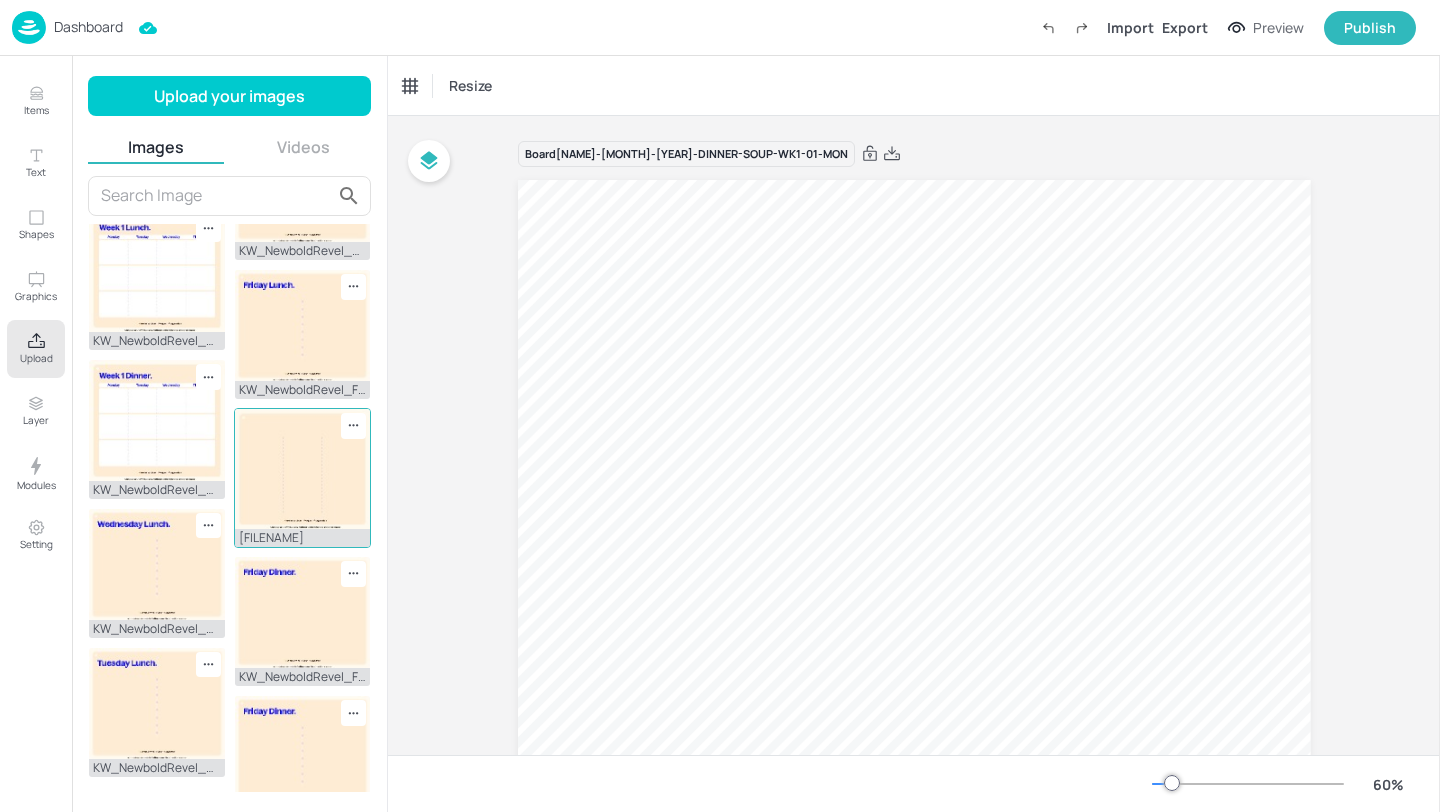 click 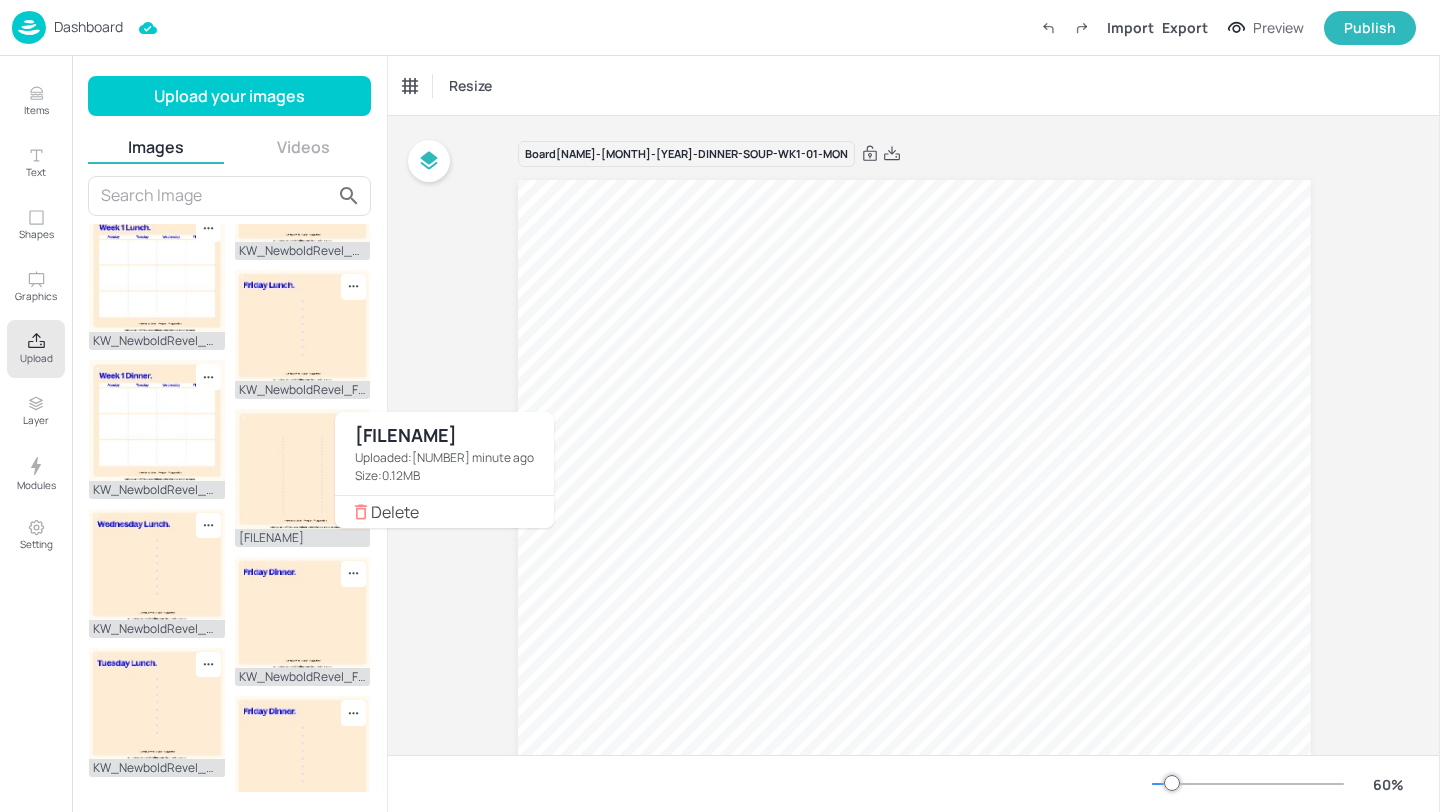 click on "Delete" at bounding box center [454, 512] 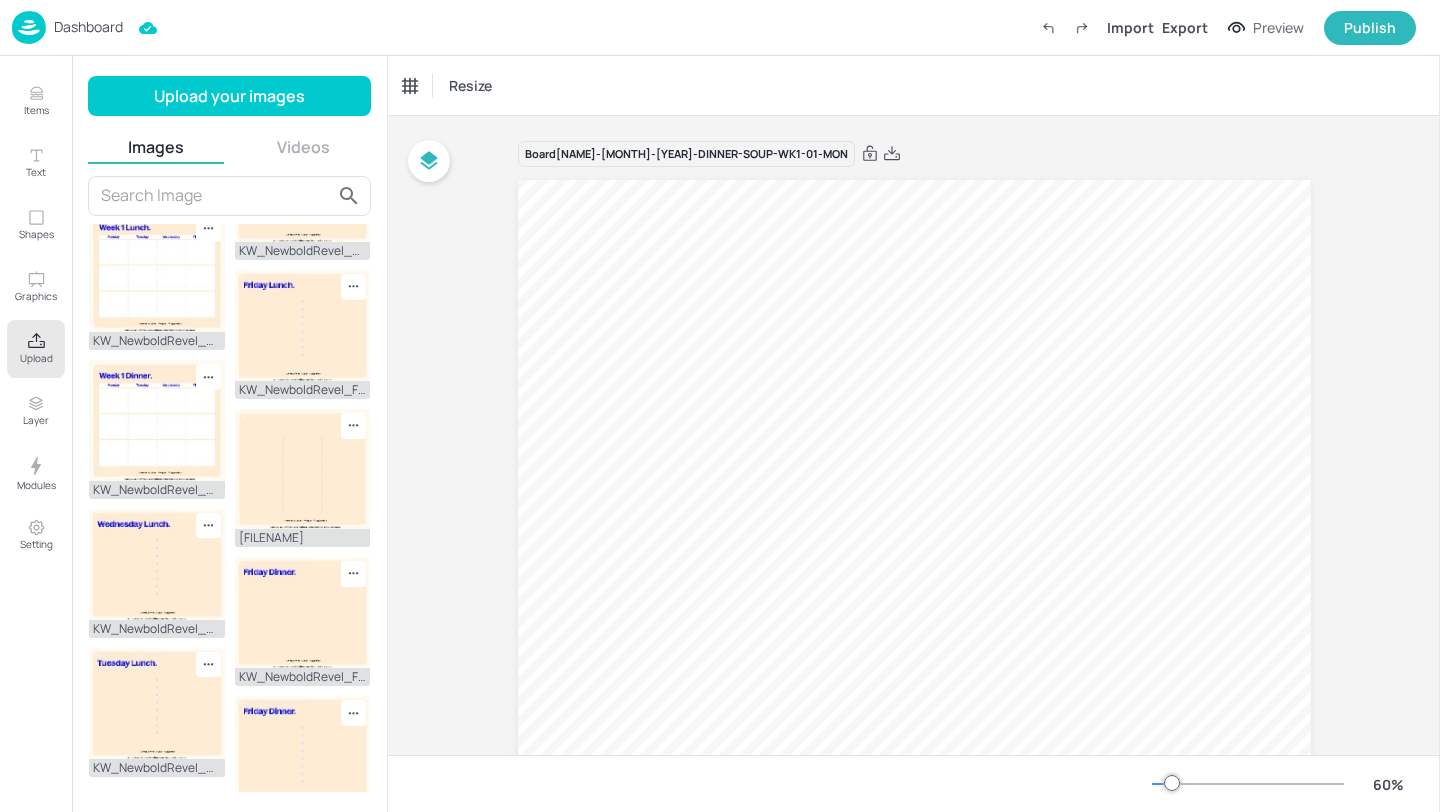 scroll, scrollTop: 1297, scrollLeft: 0, axis: vertical 